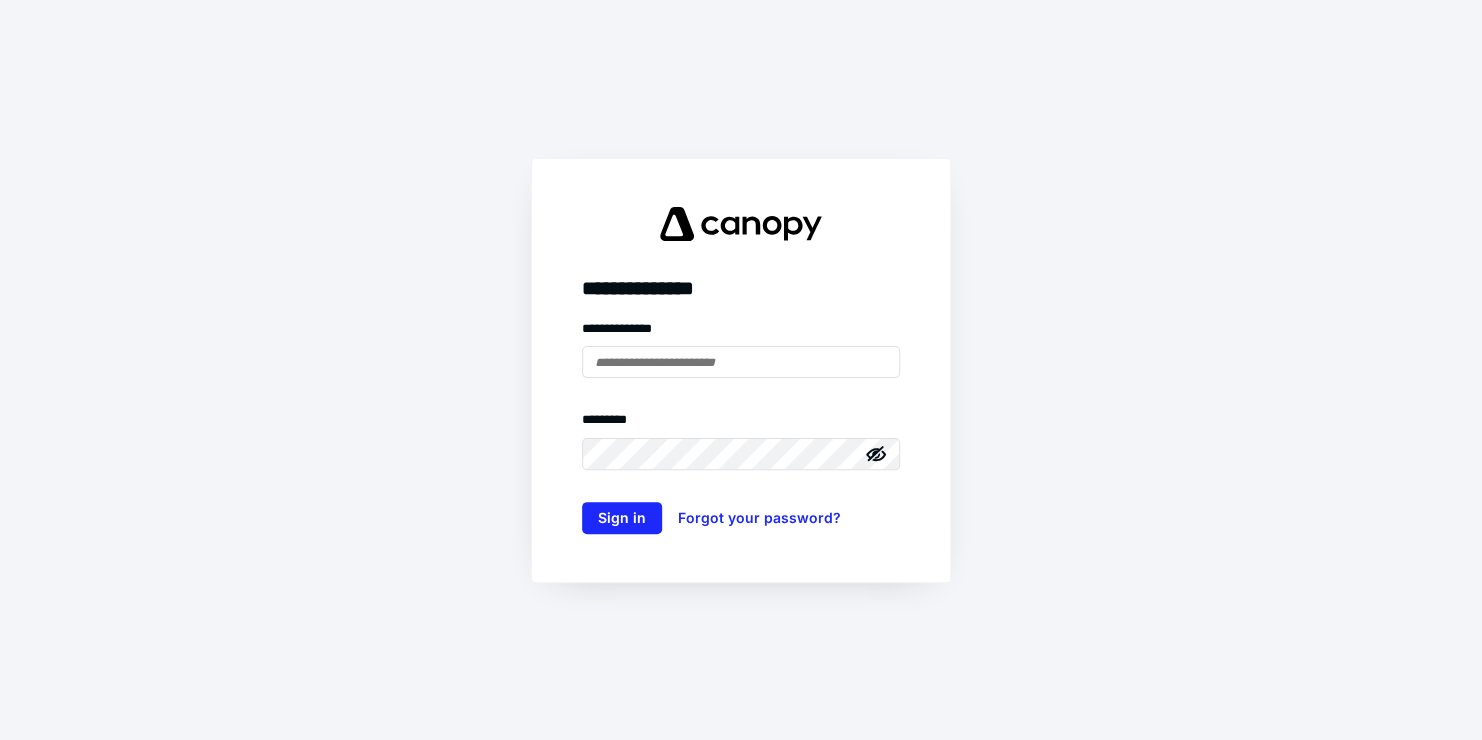scroll, scrollTop: 0, scrollLeft: 0, axis: both 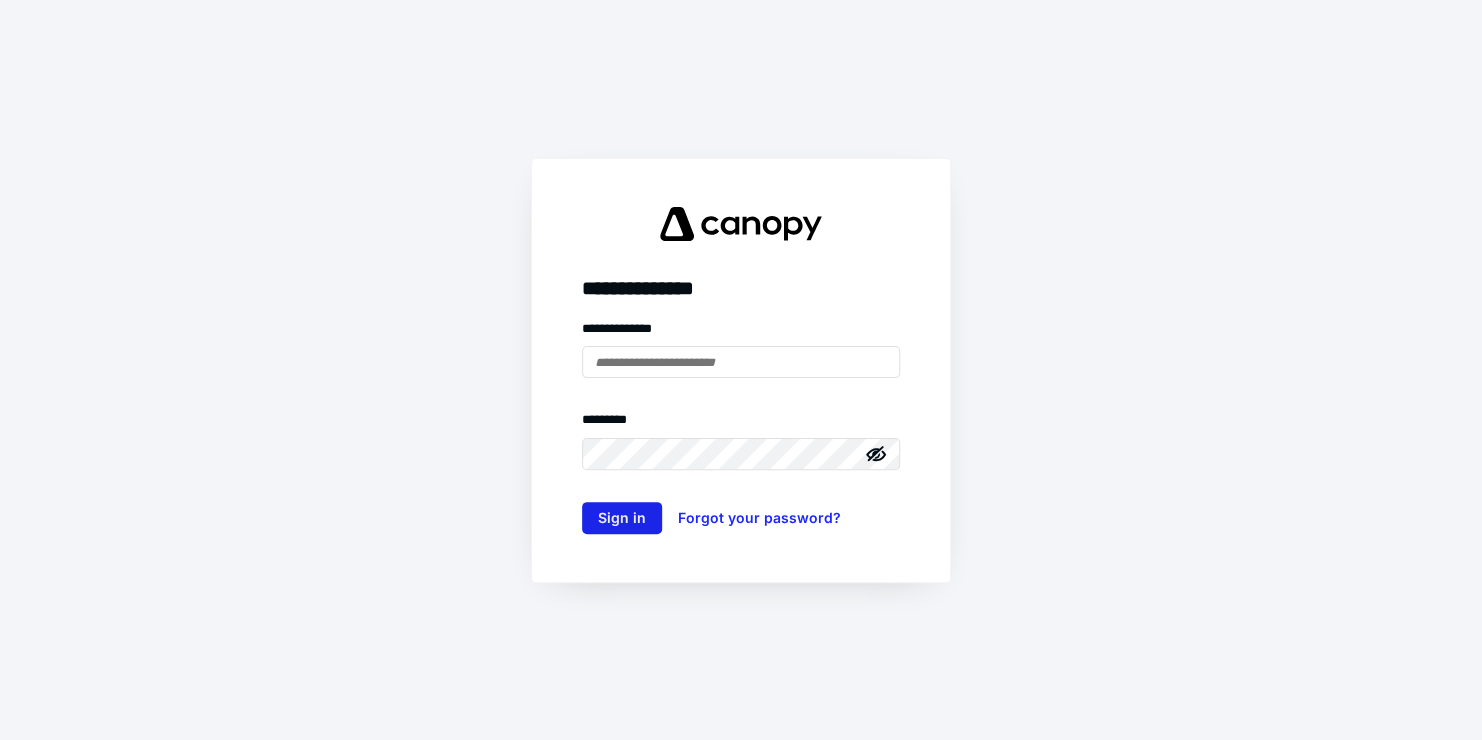 type on "**********" 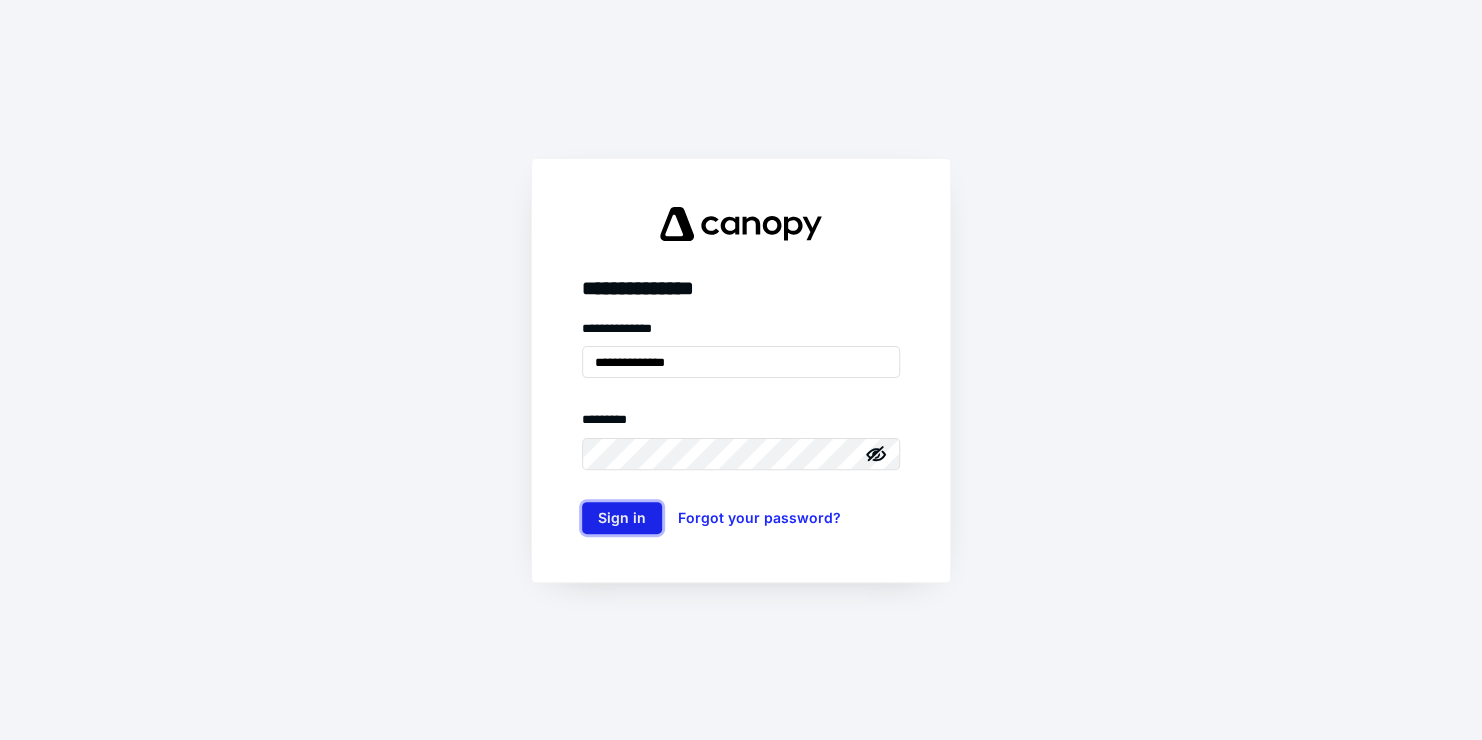 click on "Sign in" at bounding box center [622, 518] 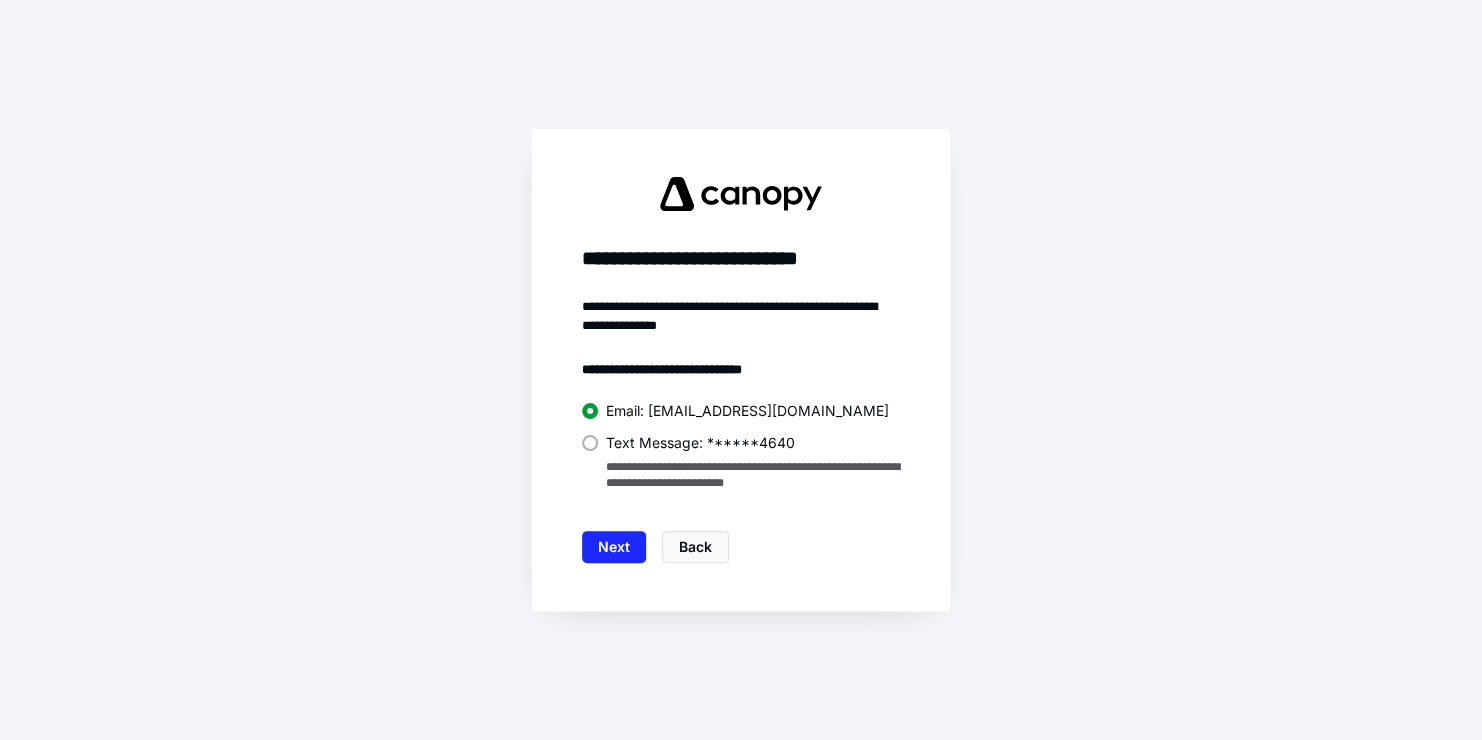 click on "Text Message: ******4640" at bounding box center [741, 441] 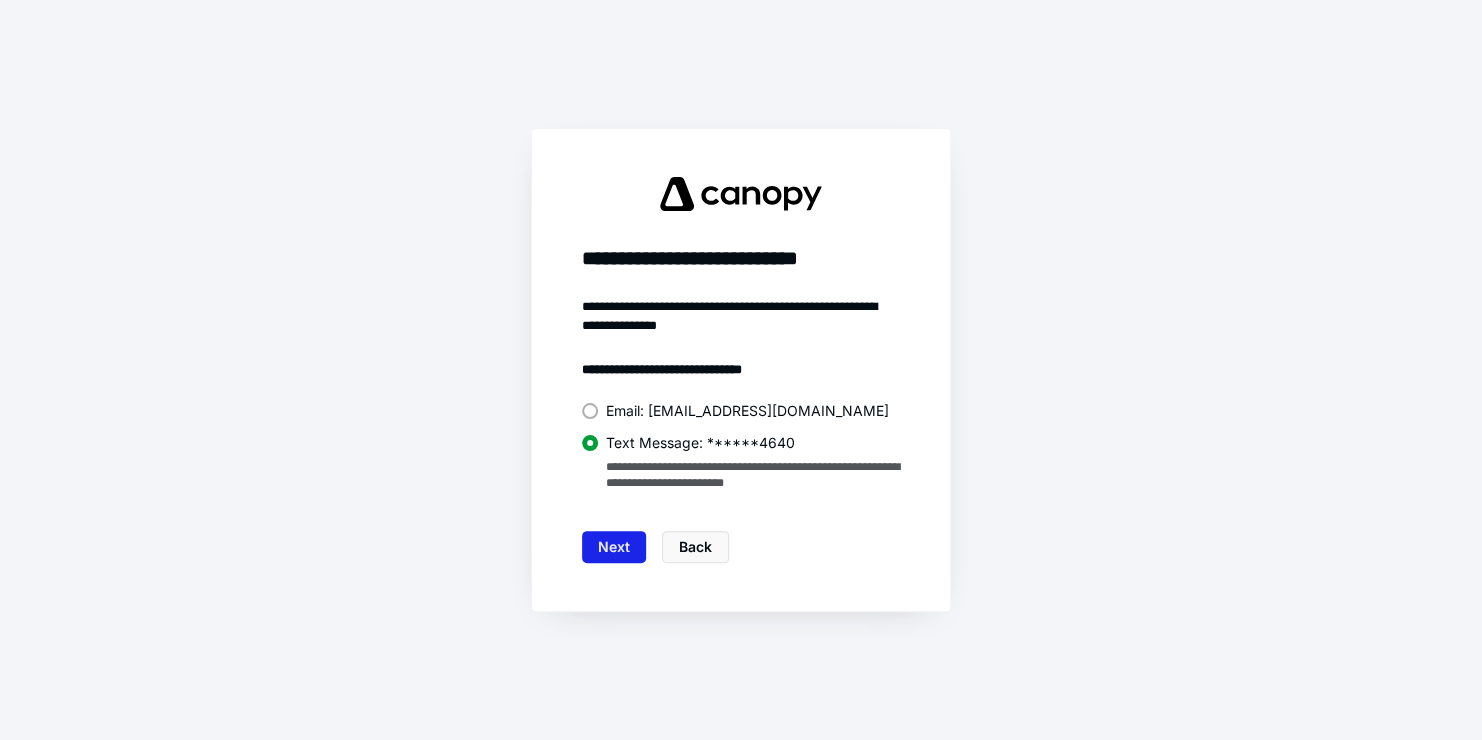 click on "Next" at bounding box center (614, 547) 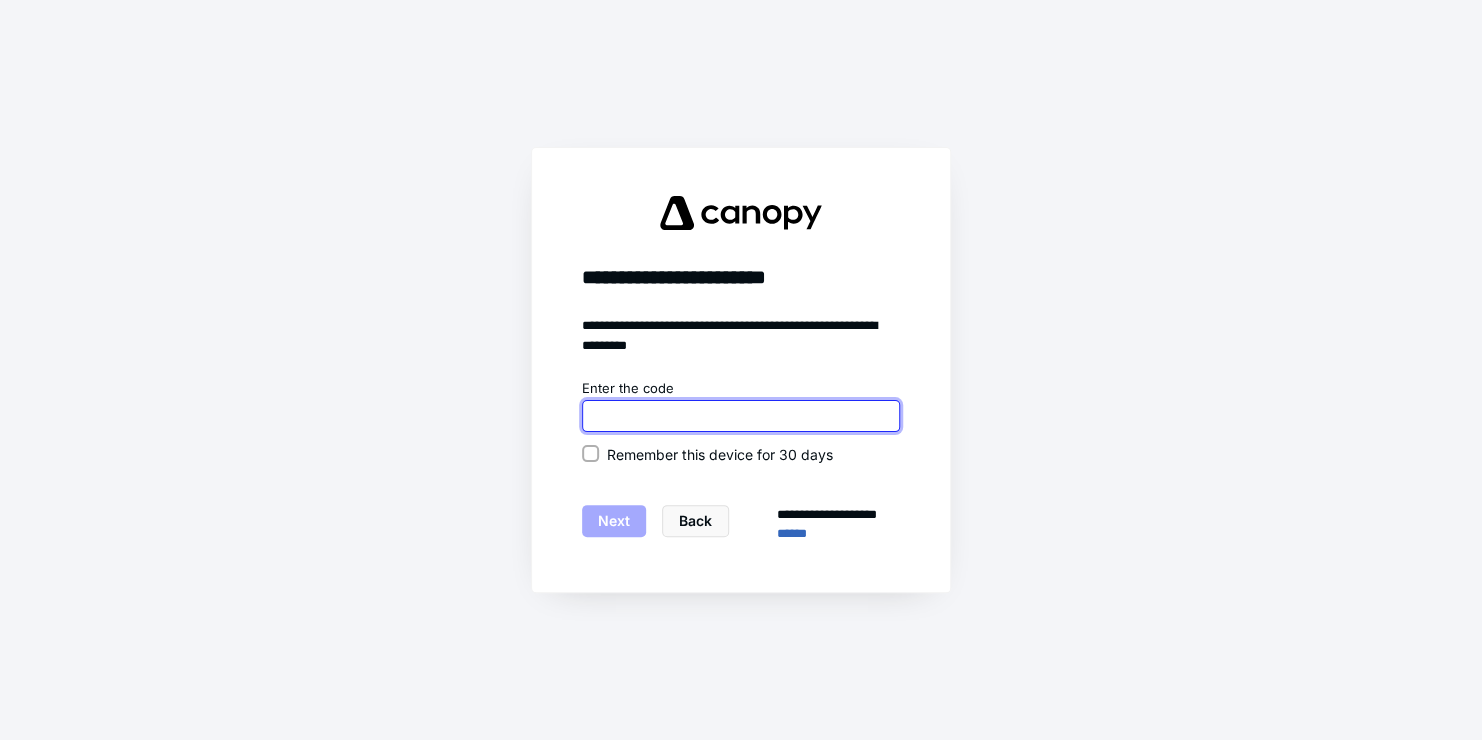 click at bounding box center (741, 416) 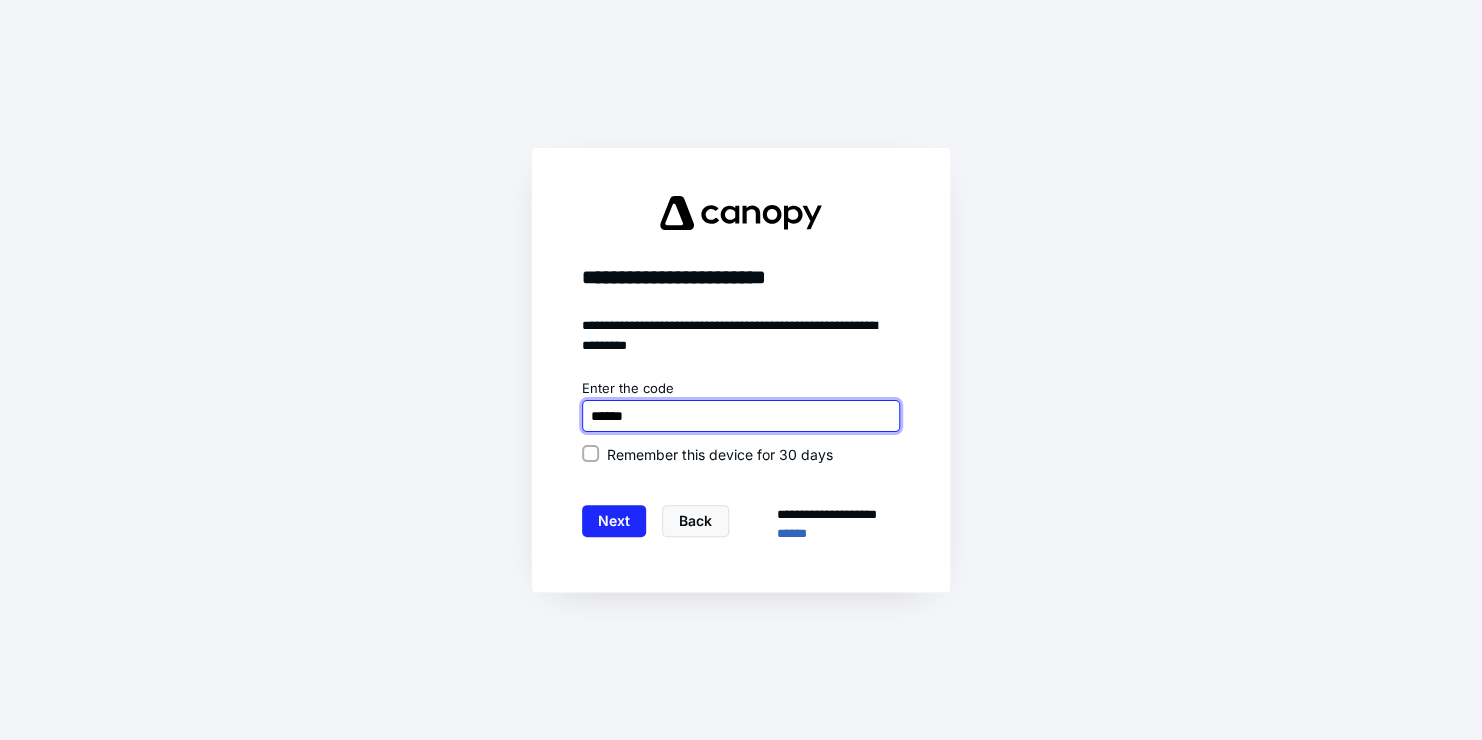 type on "******" 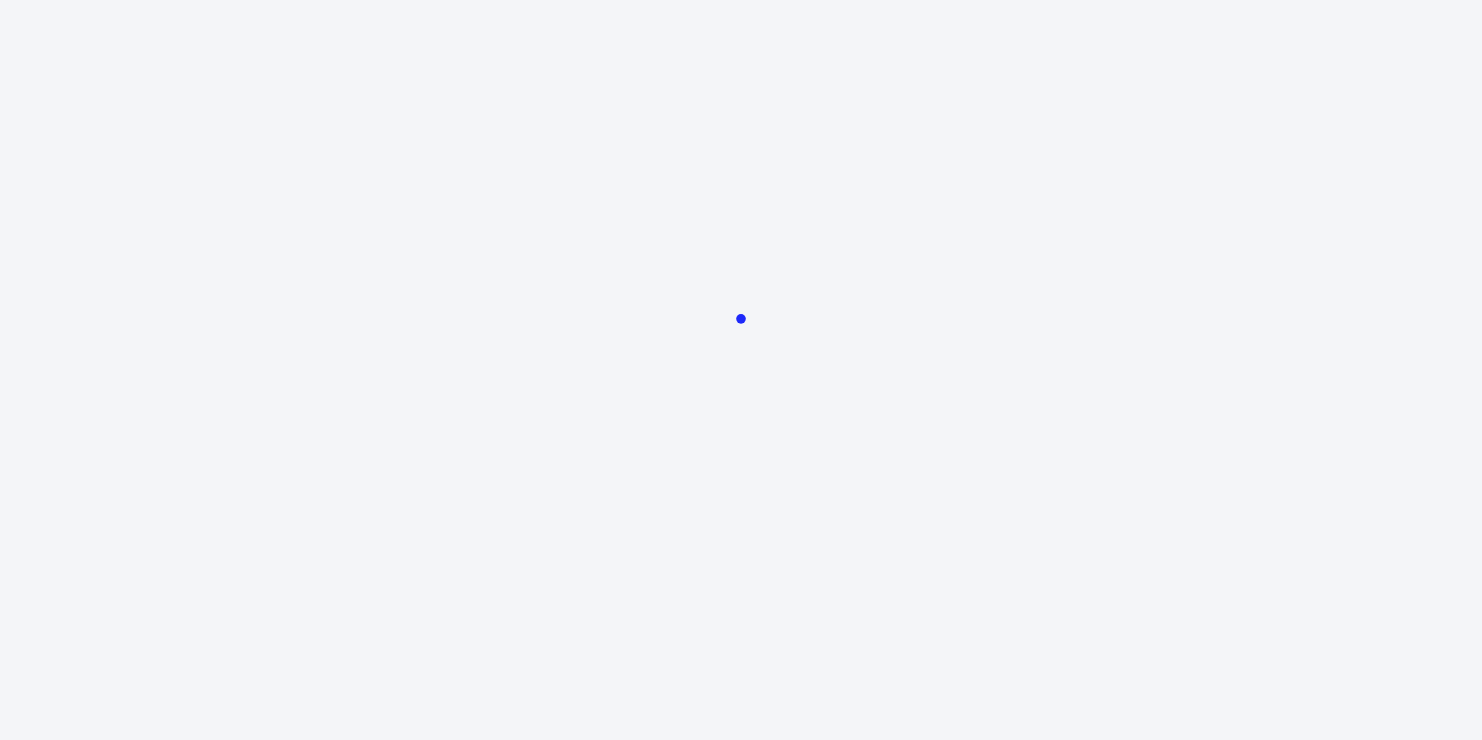 scroll, scrollTop: 0, scrollLeft: 0, axis: both 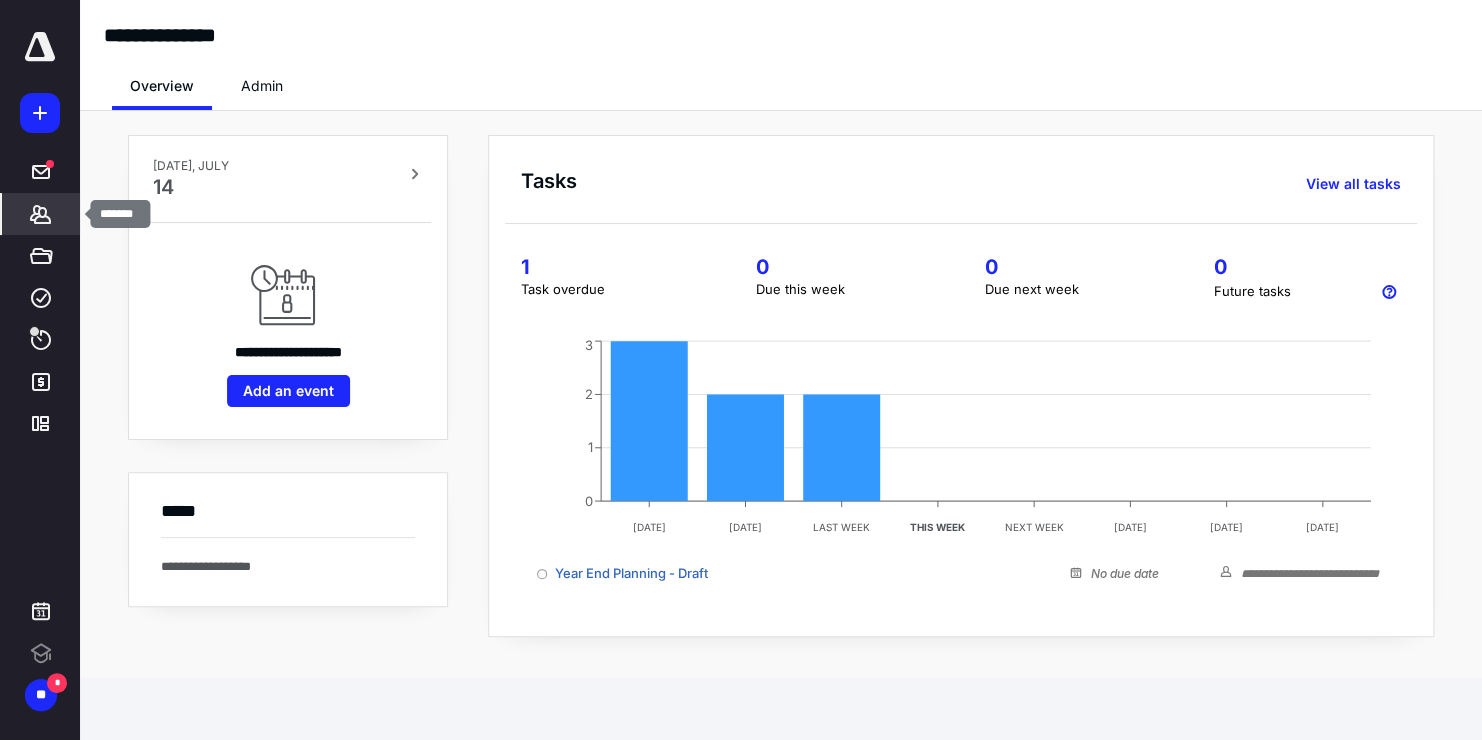 click on "*******" at bounding box center [41, 214] 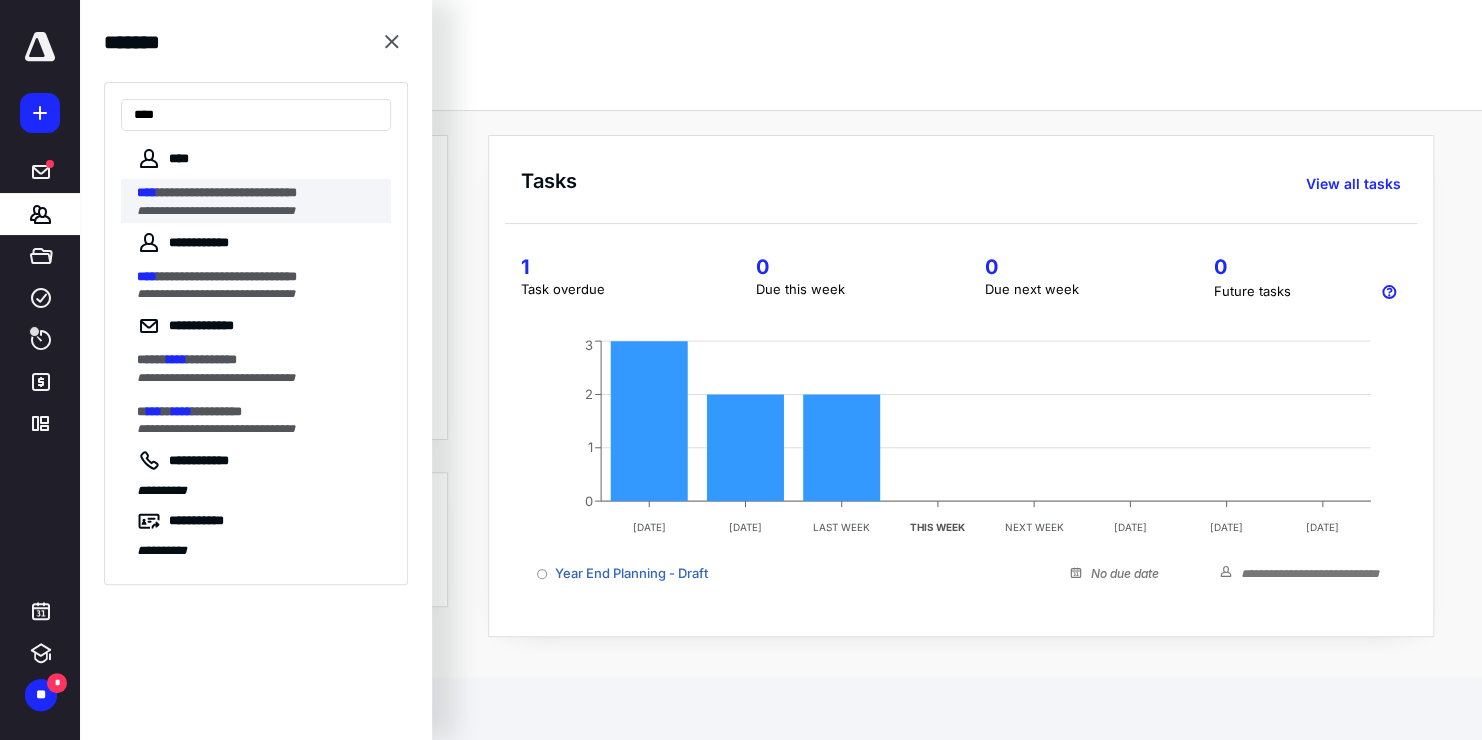 type on "****" 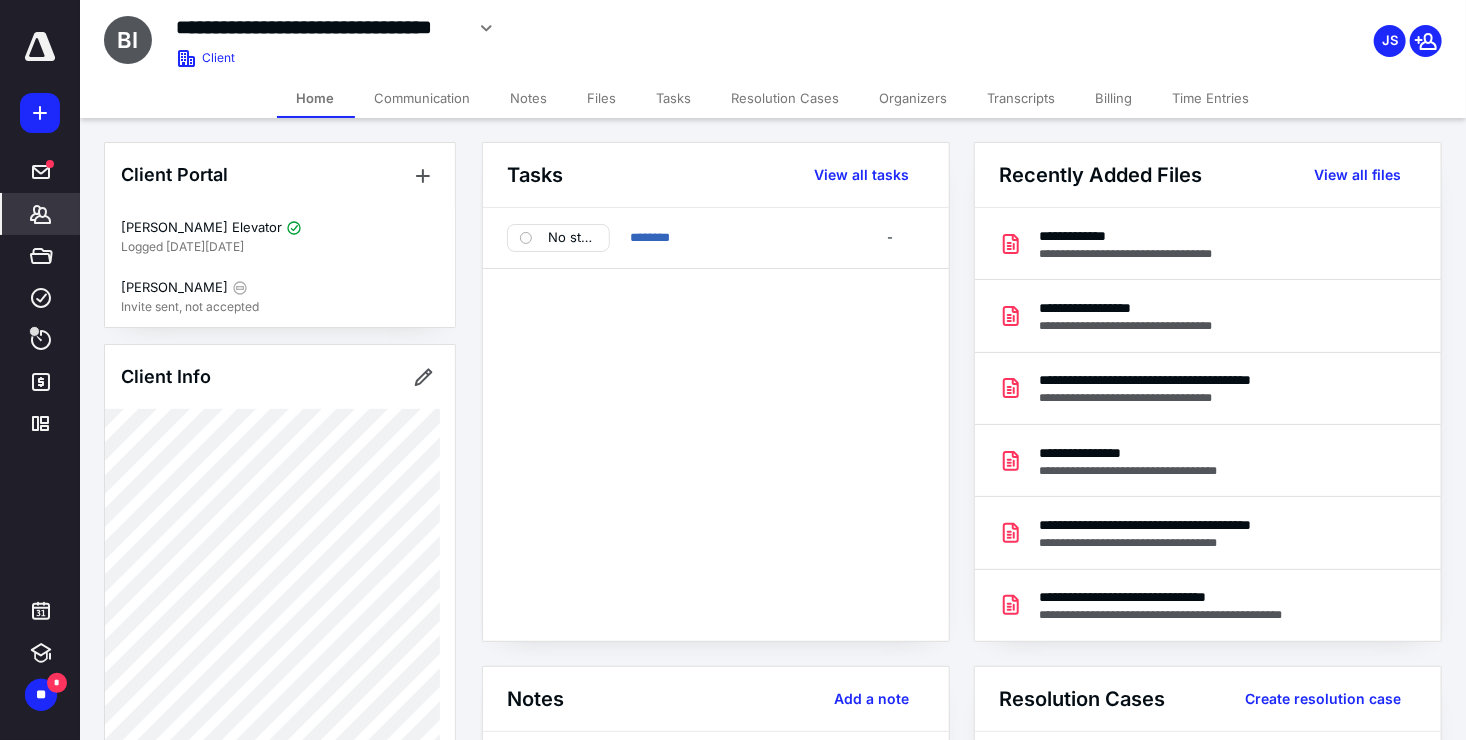 click on "Files" at bounding box center (602, 98) 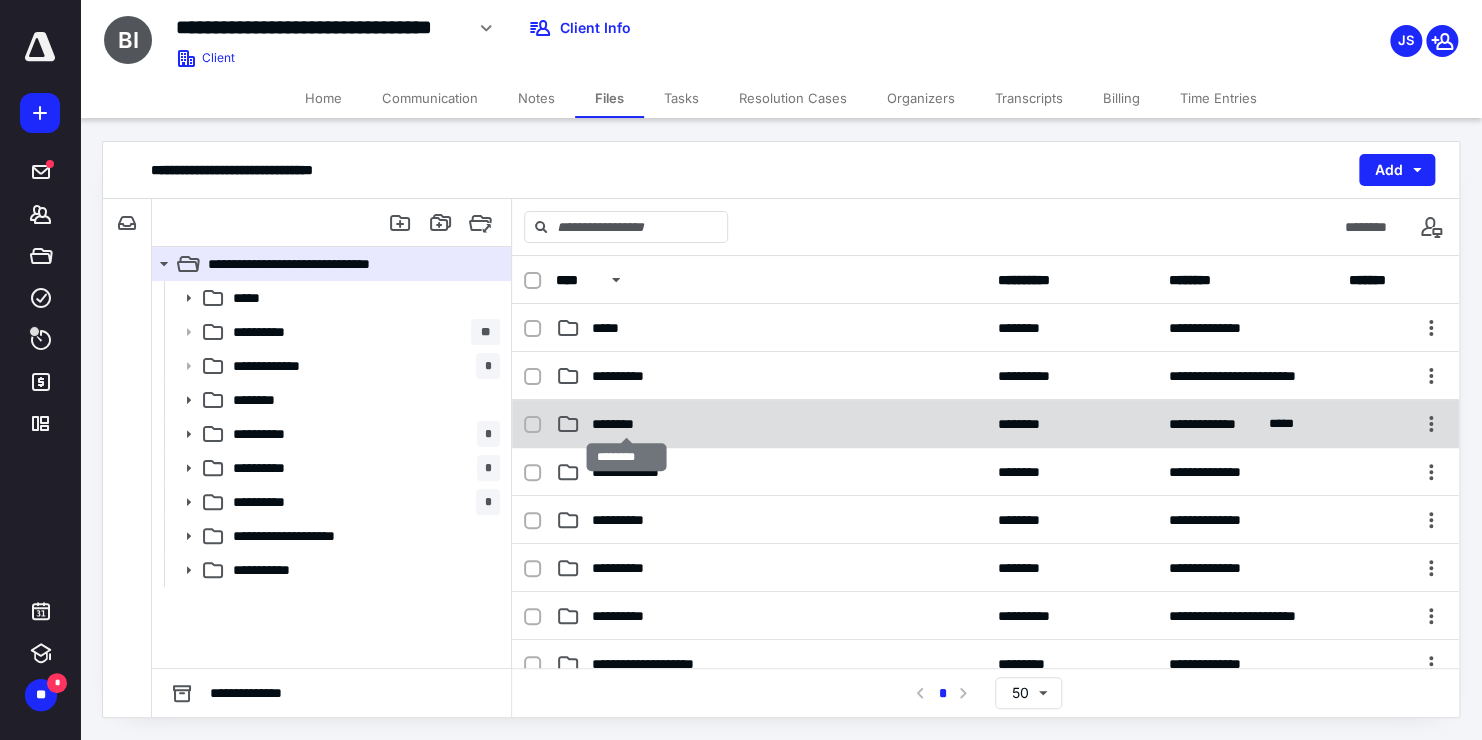 click on "********" at bounding box center (627, 424) 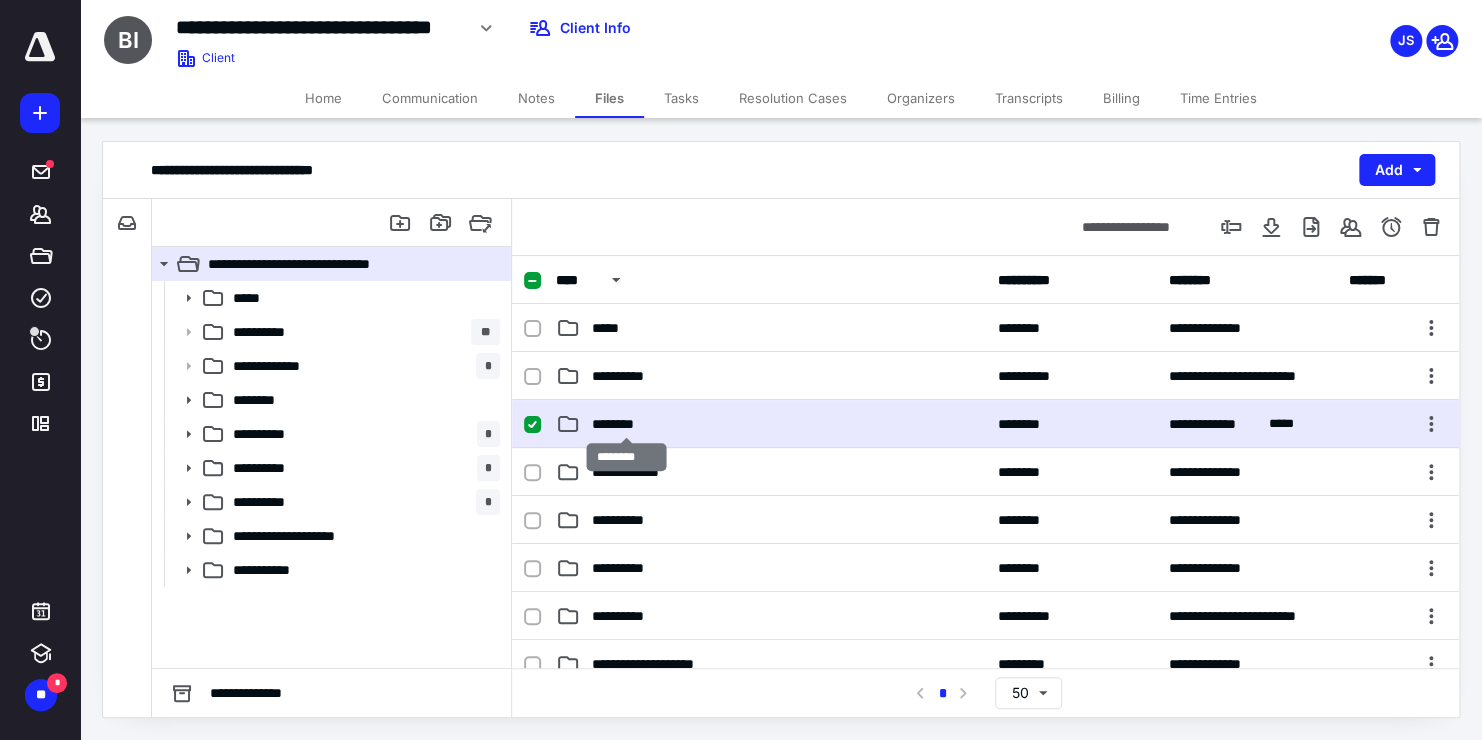 click on "********" at bounding box center (627, 424) 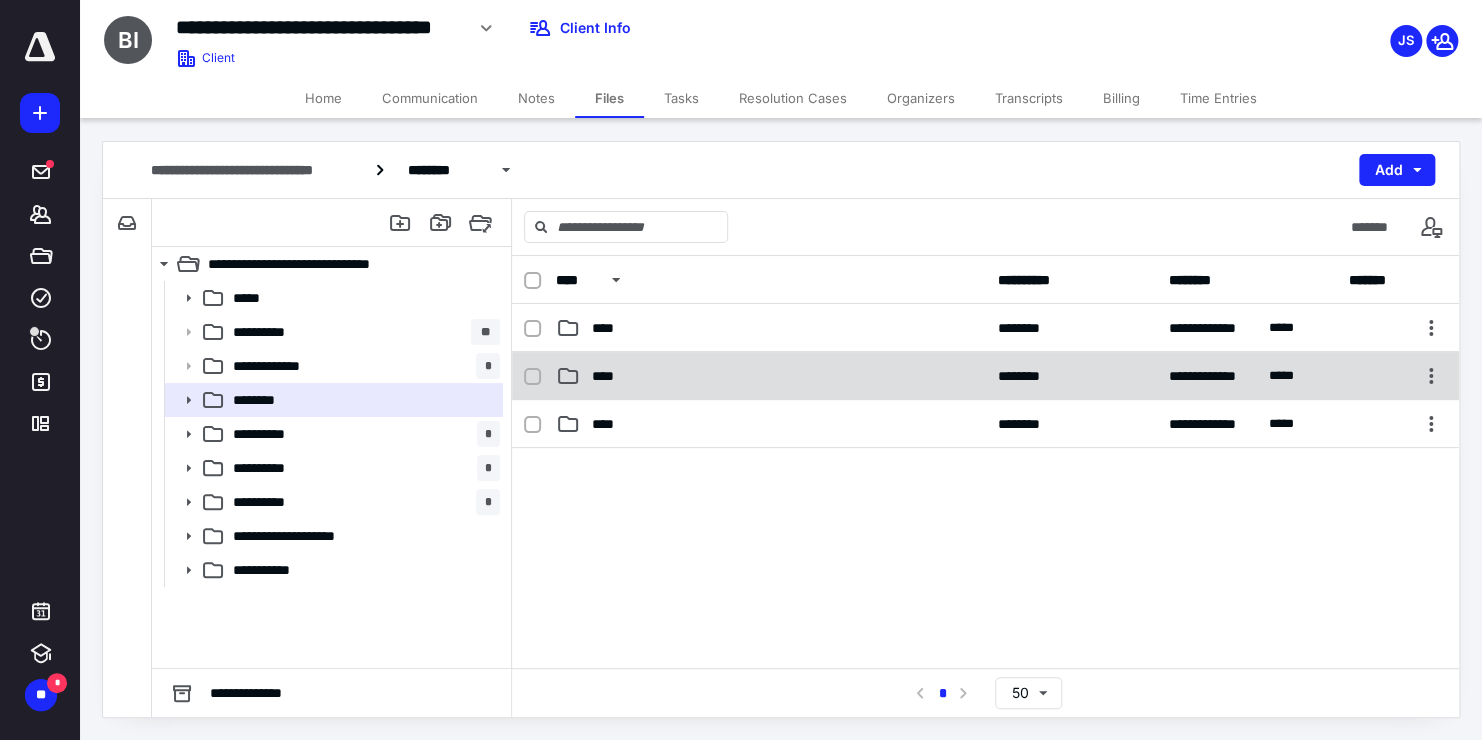 click on "****" at bounding box center (609, 376) 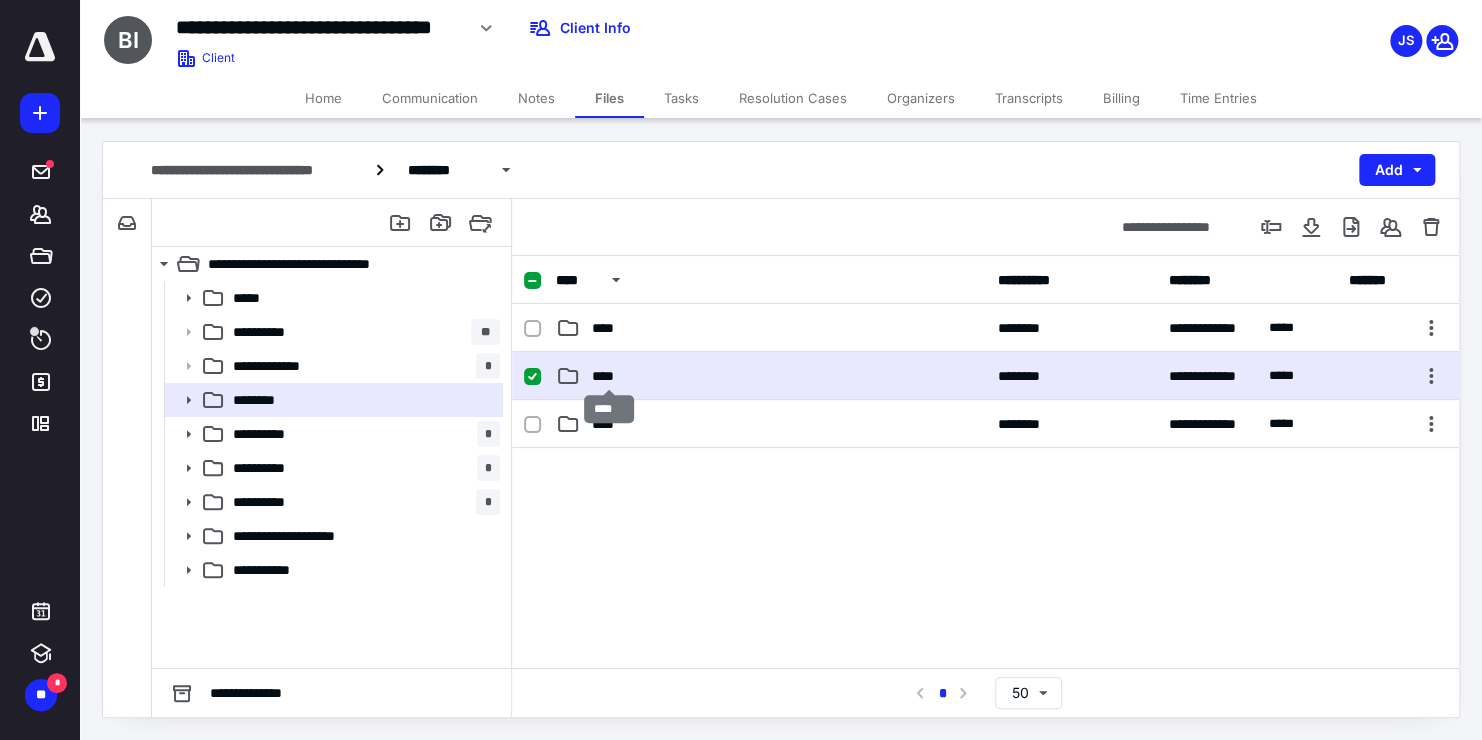 click on "****" at bounding box center (609, 376) 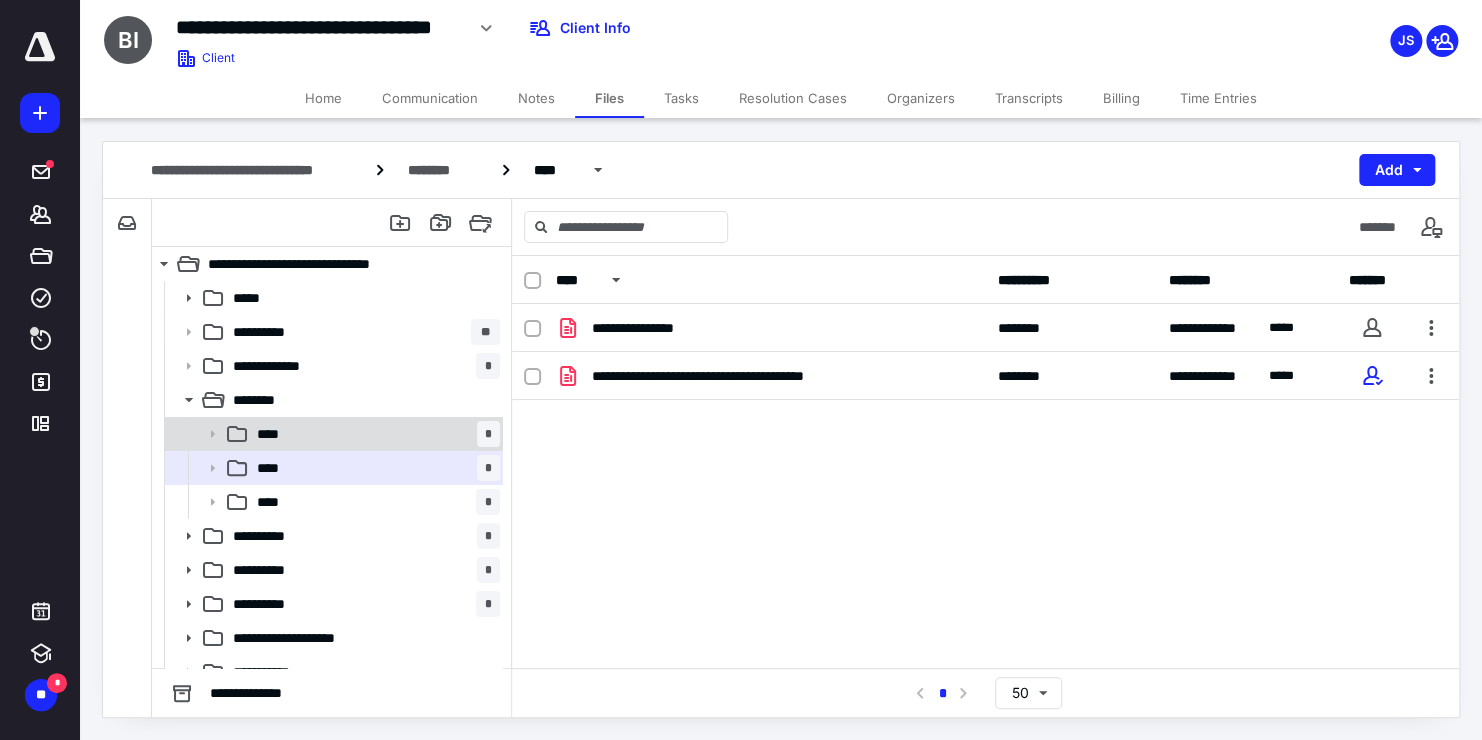 click on "****" at bounding box center (274, 434) 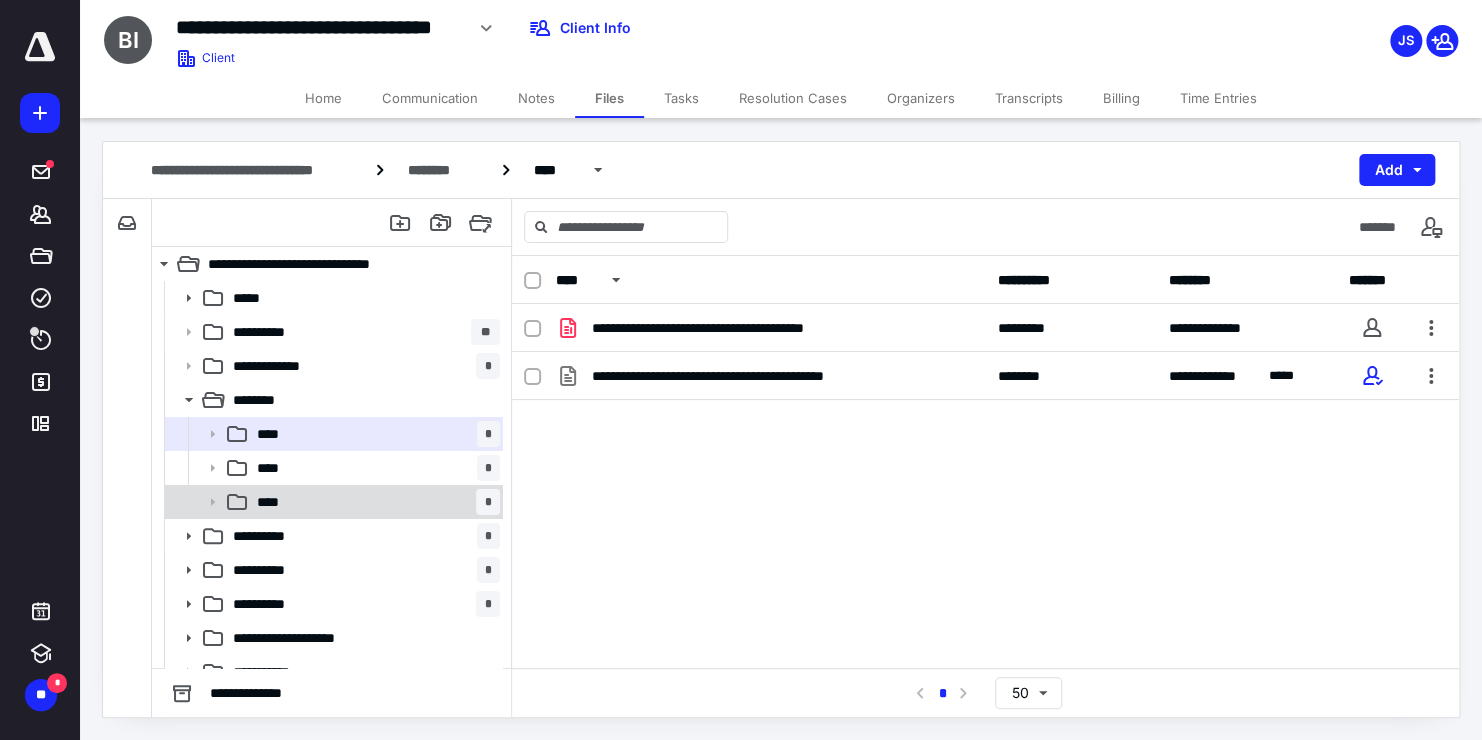 click on "**** *" at bounding box center (374, 502) 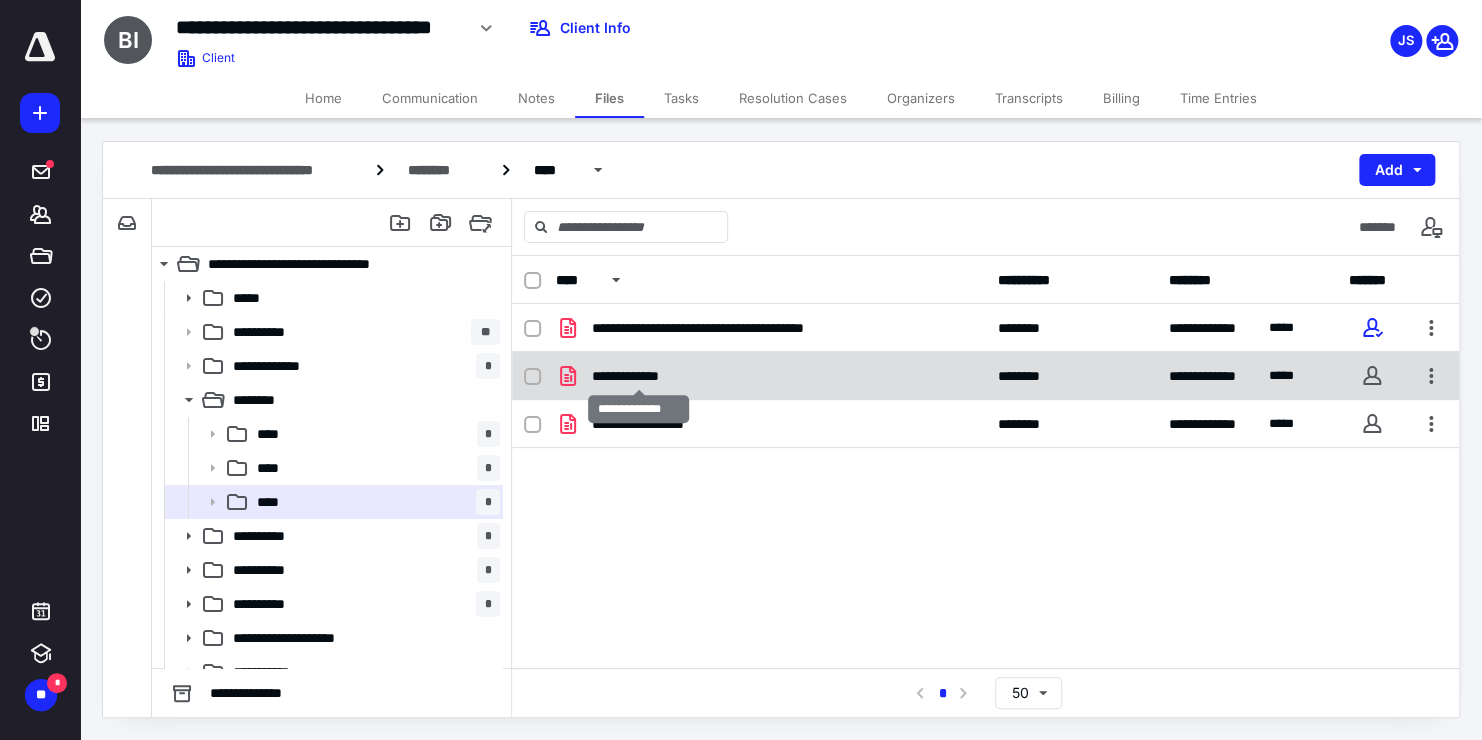 click on "**********" at bounding box center (638, 376) 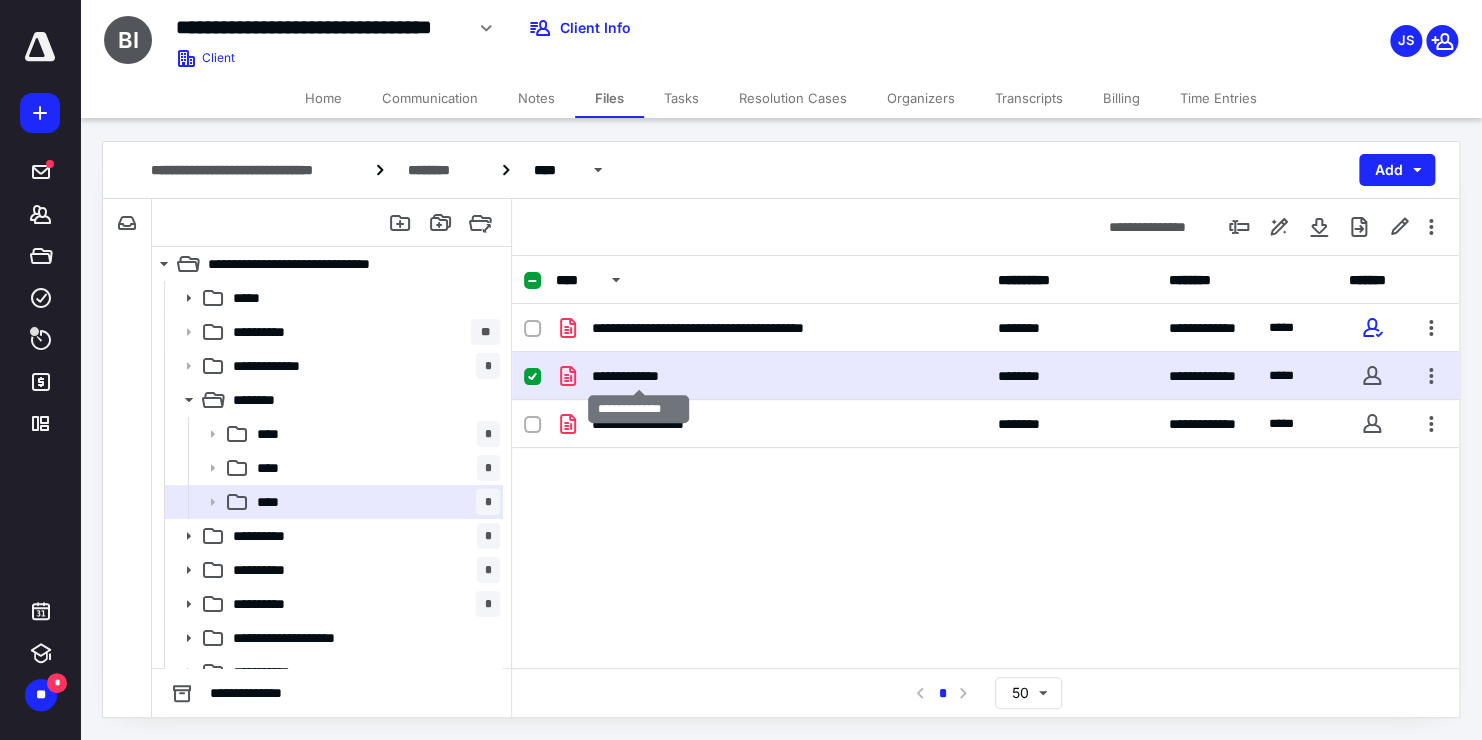 click on "**********" at bounding box center [638, 376] 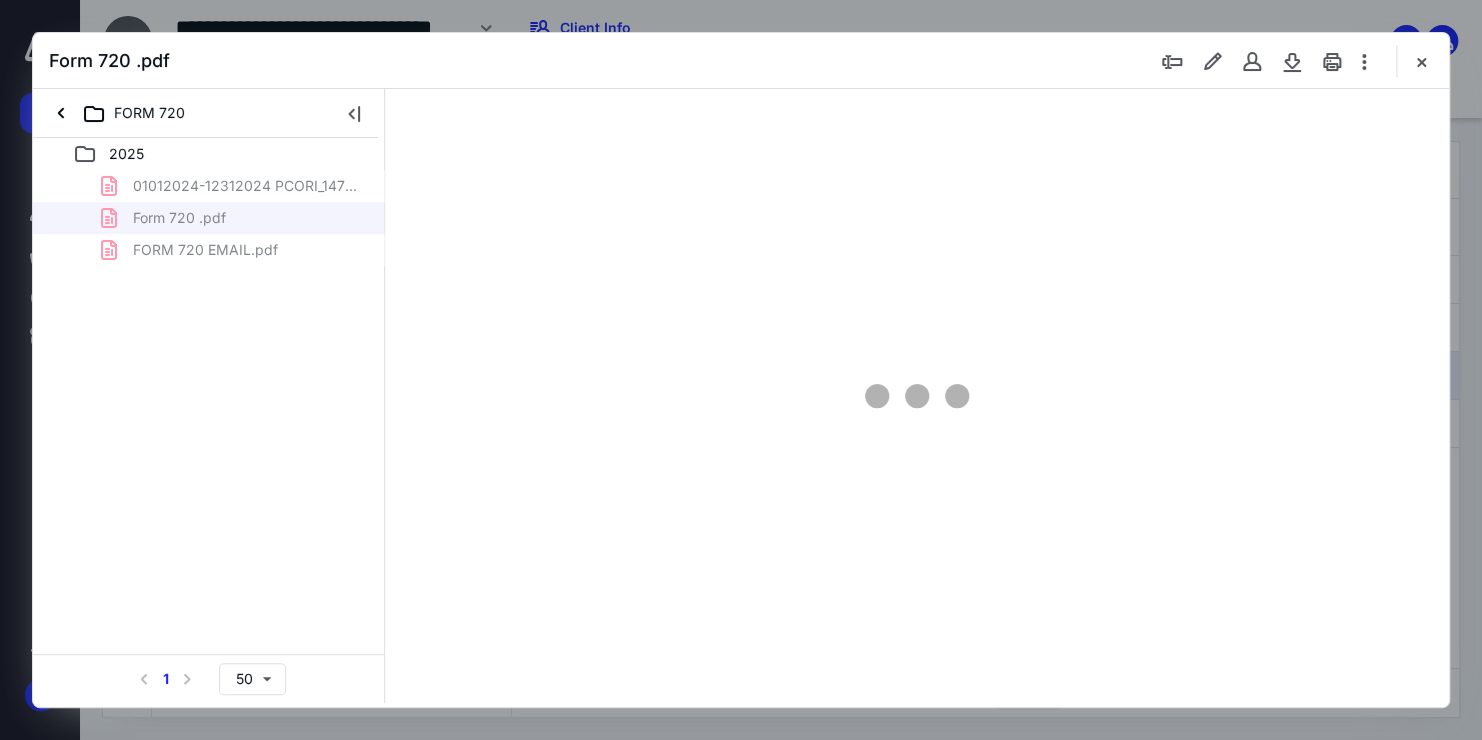 scroll, scrollTop: 0, scrollLeft: 0, axis: both 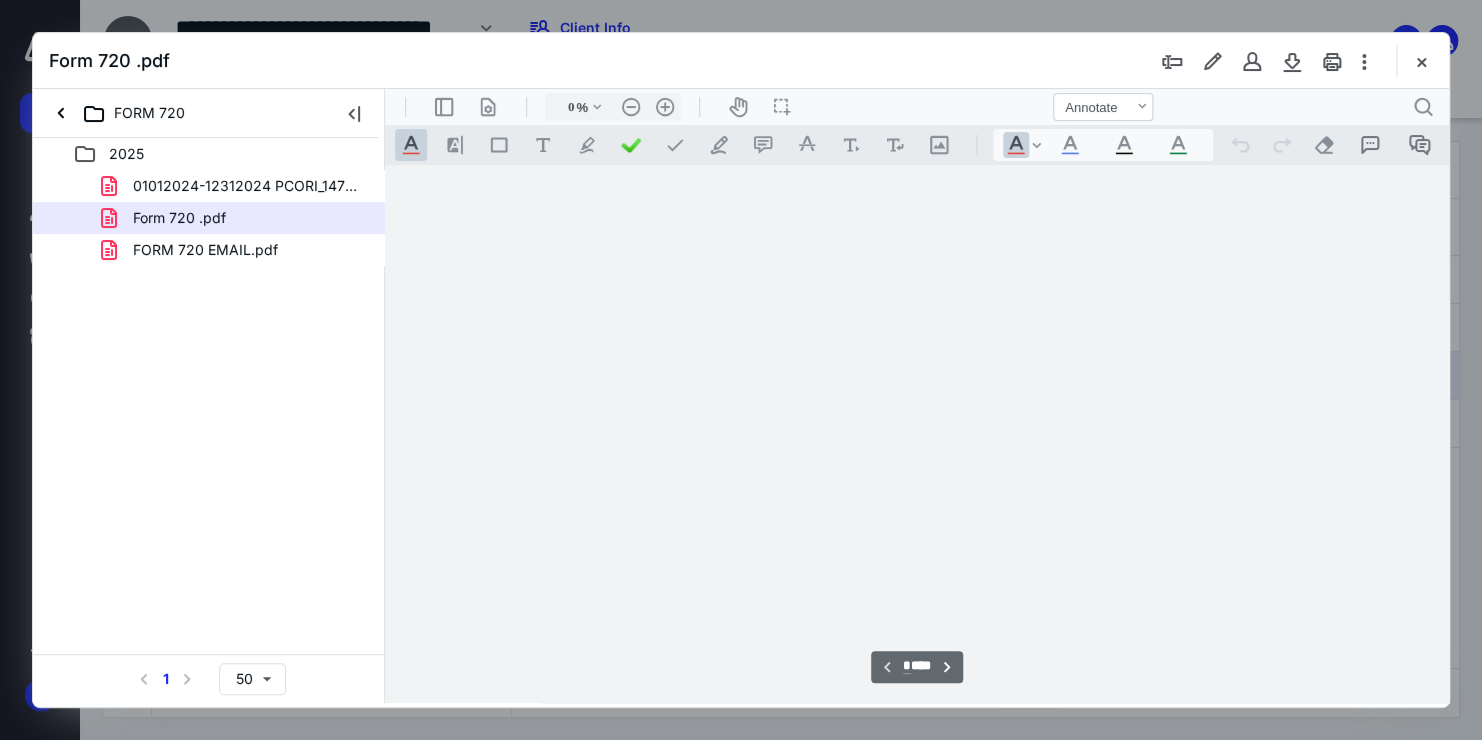 type on "68" 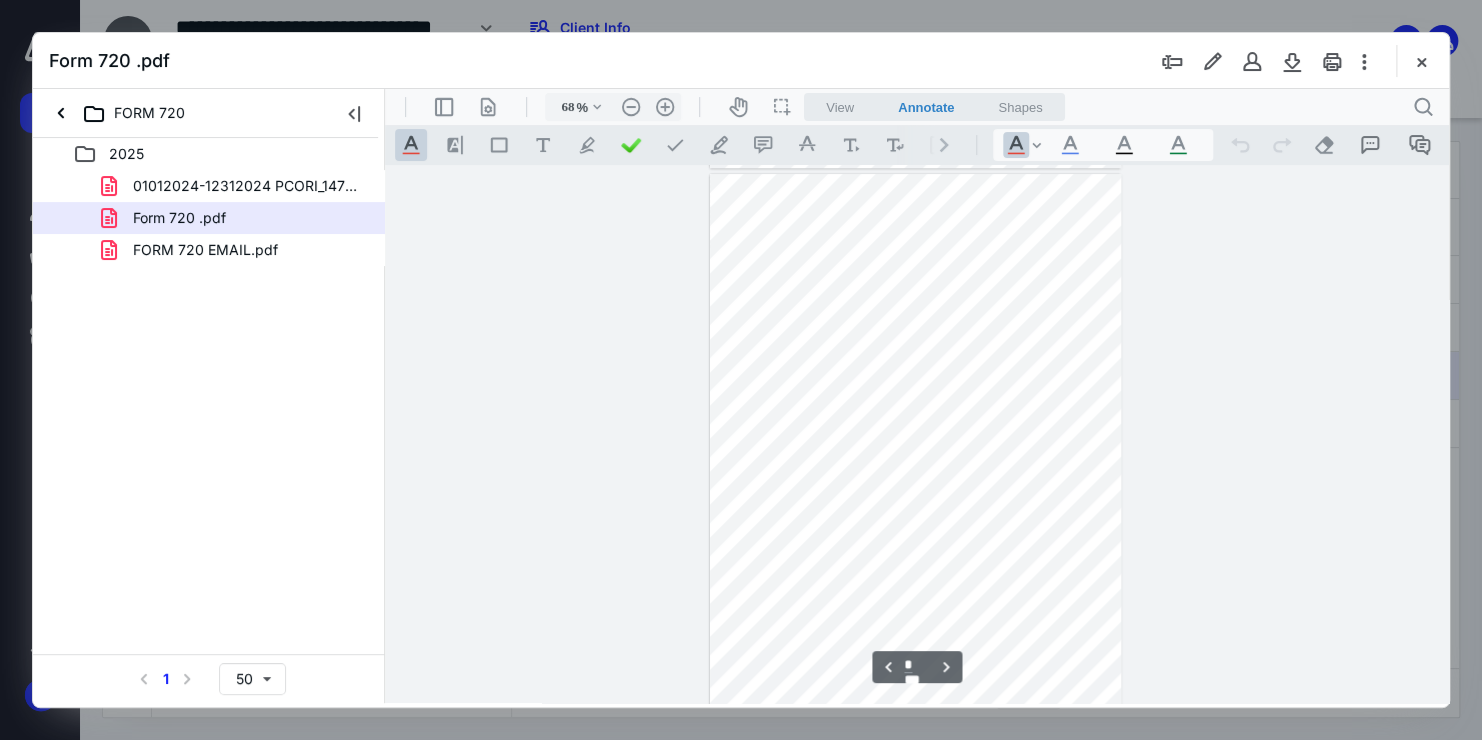 type on "*" 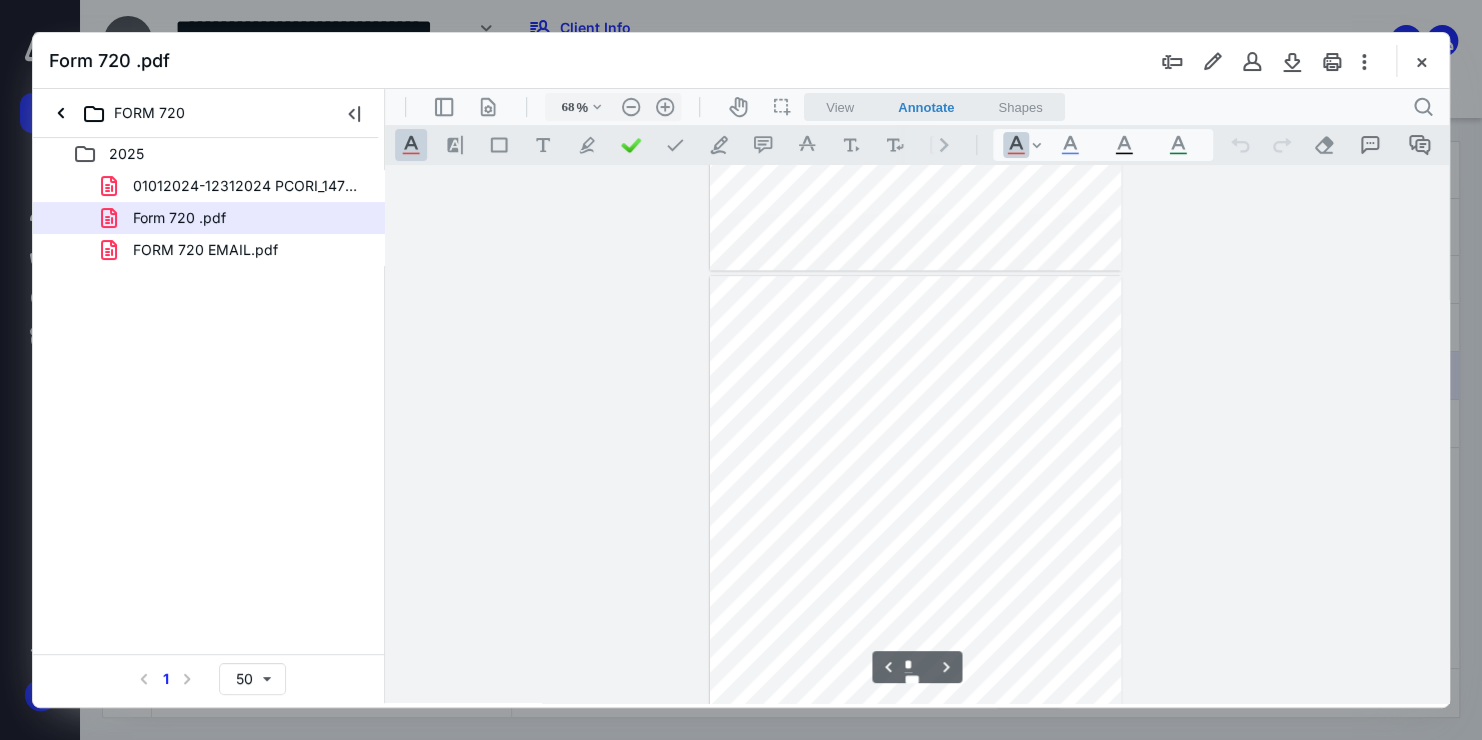scroll, scrollTop: 979, scrollLeft: 0, axis: vertical 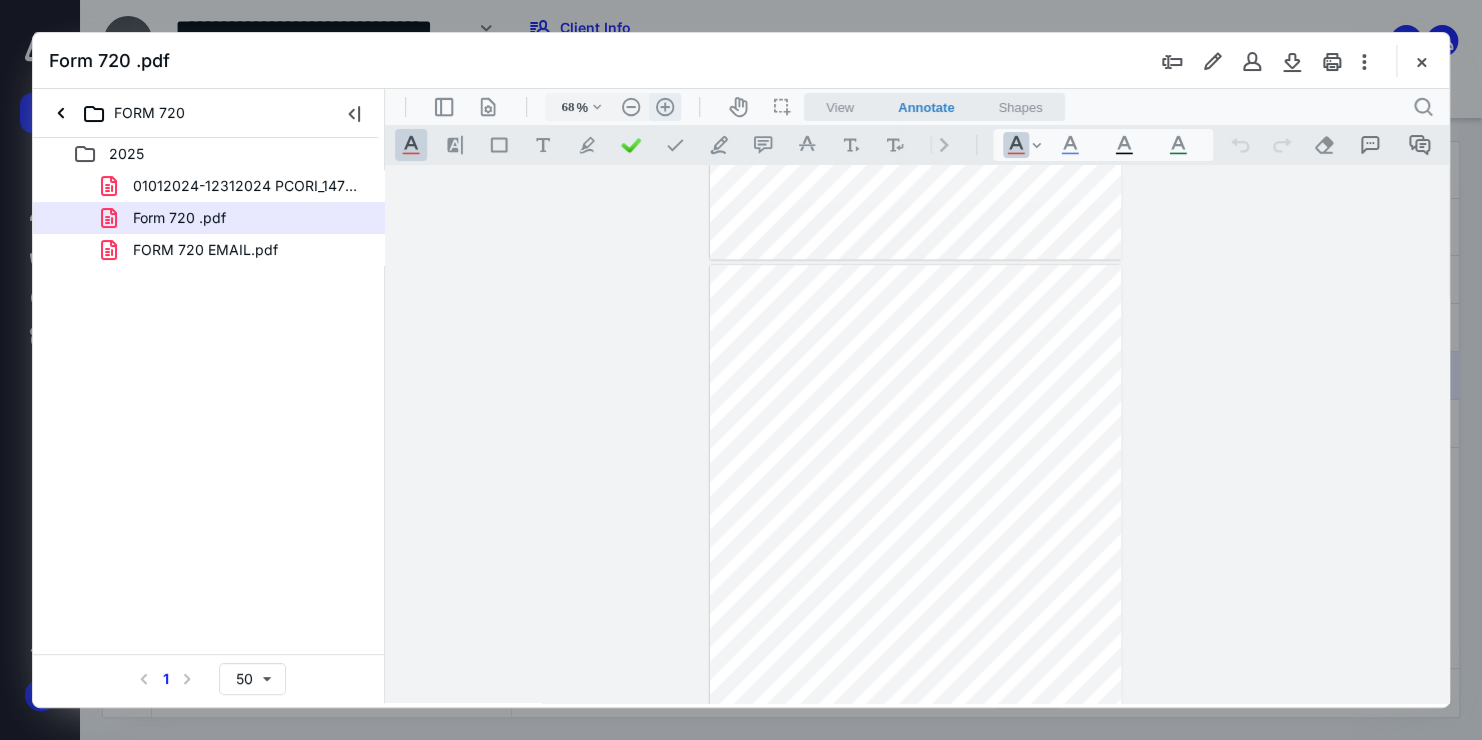 click on ".cls-1{fill:#abb0c4;} icon - header - zoom - in - line" at bounding box center (665, 107) 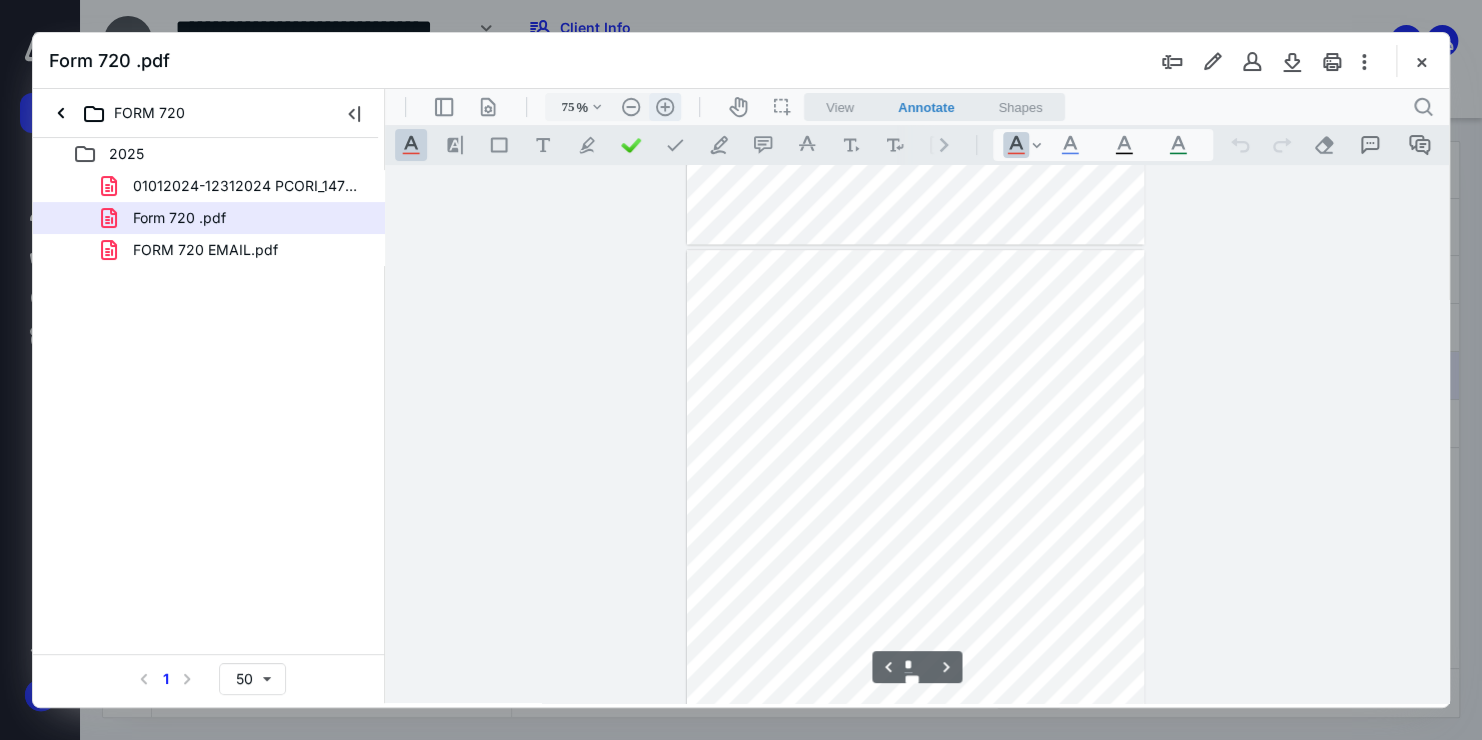 click on ".cls-1{fill:#abb0c4;} icon - header - zoom - in - line" at bounding box center [665, 107] 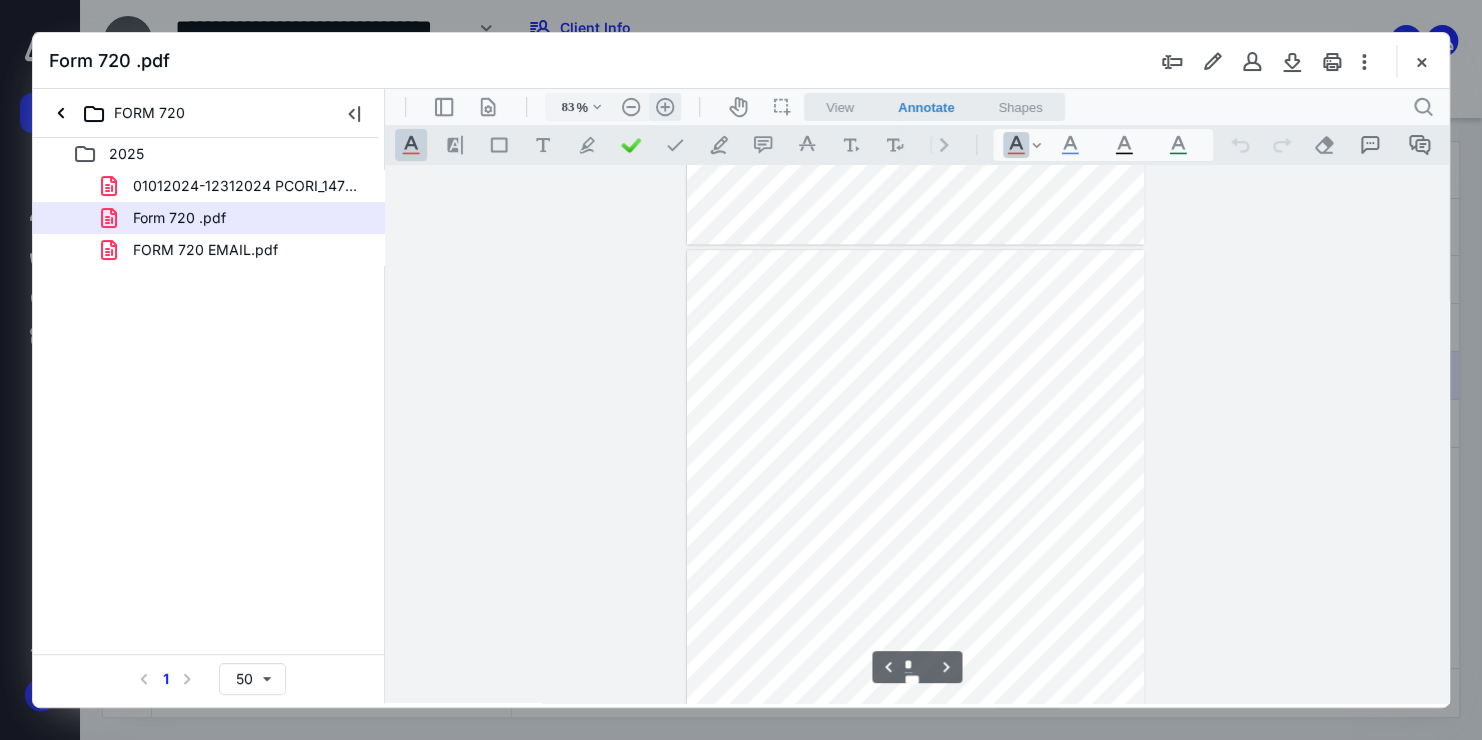 scroll, scrollTop: 1249, scrollLeft: 0, axis: vertical 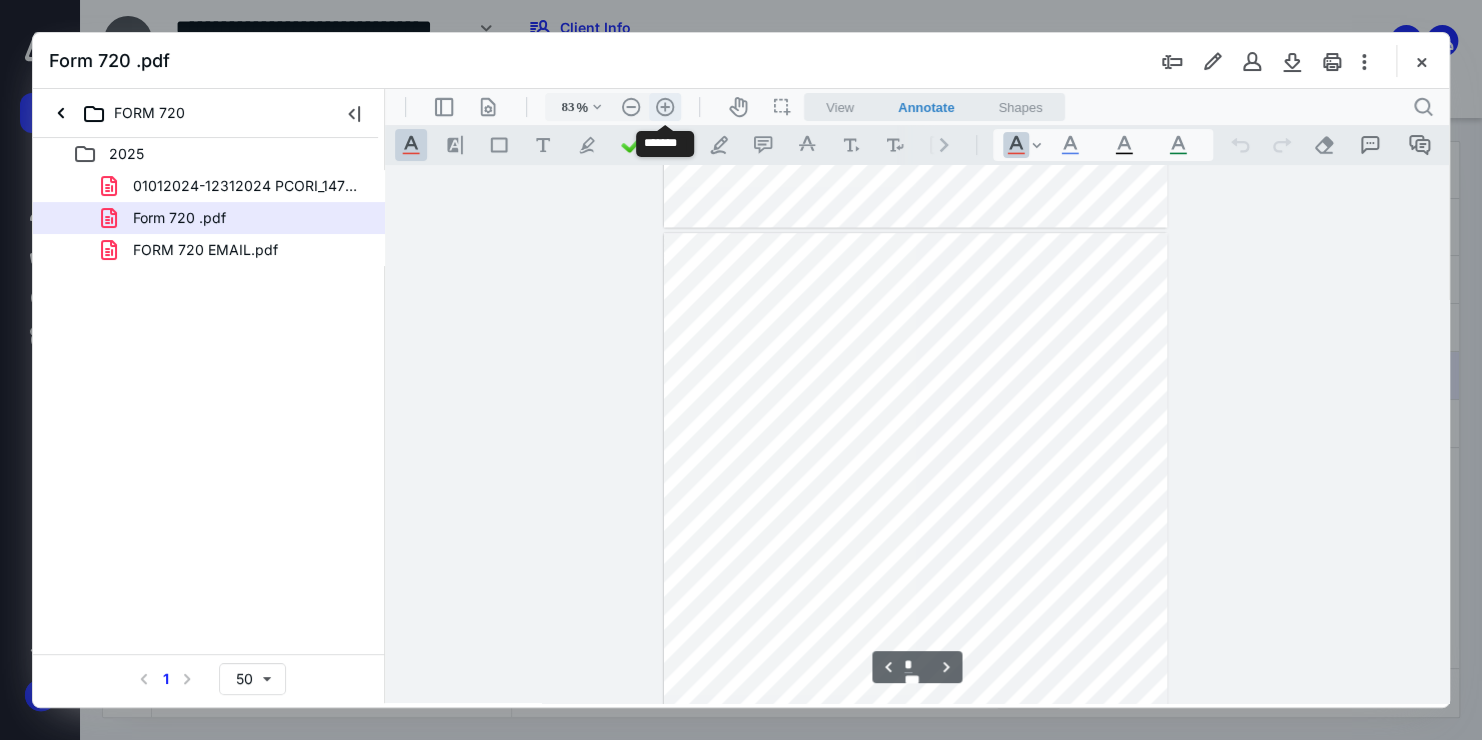 click on ".cls-1{fill:#abb0c4;} icon - header - zoom - in - line" at bounding box center (665, 107) 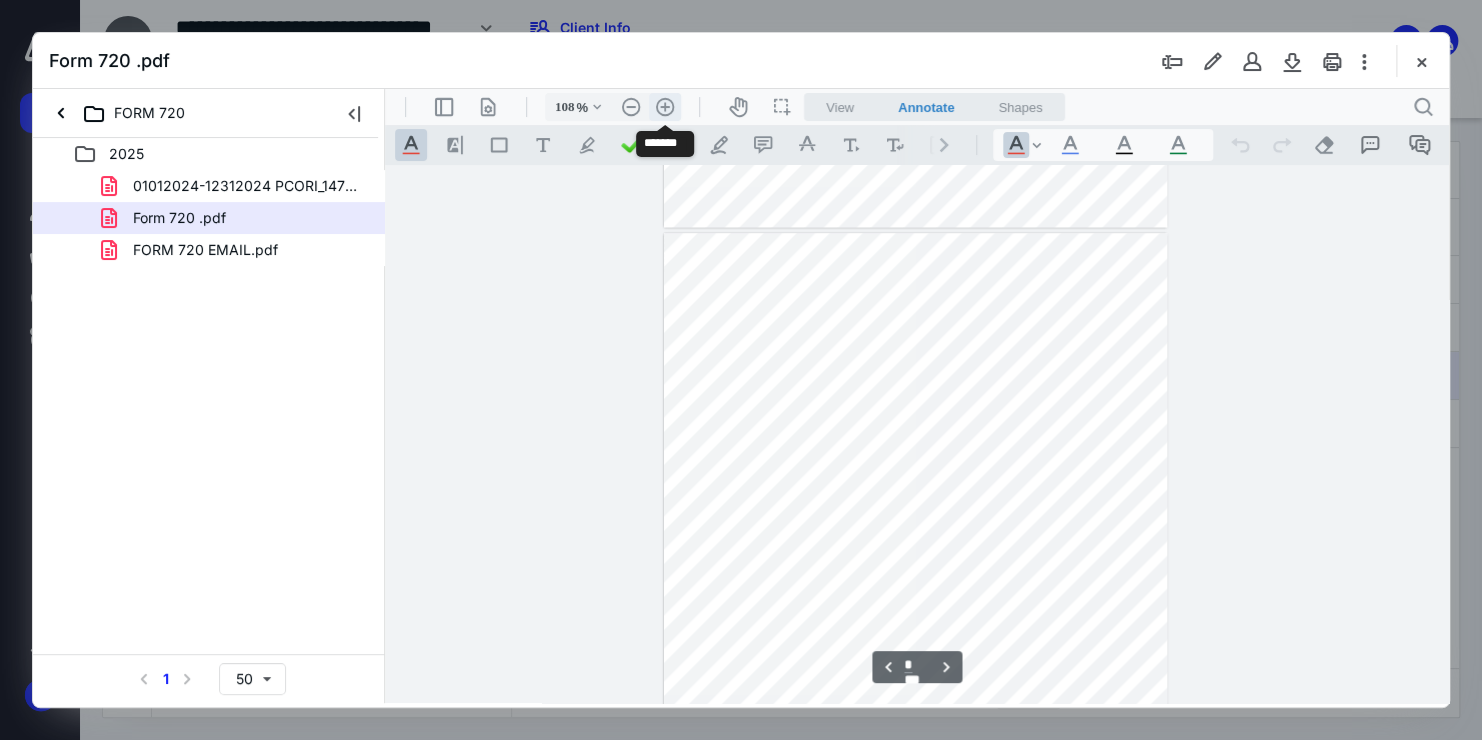 scroll, scrollTop: 1700, scrollLeft: 0, axis: vertical 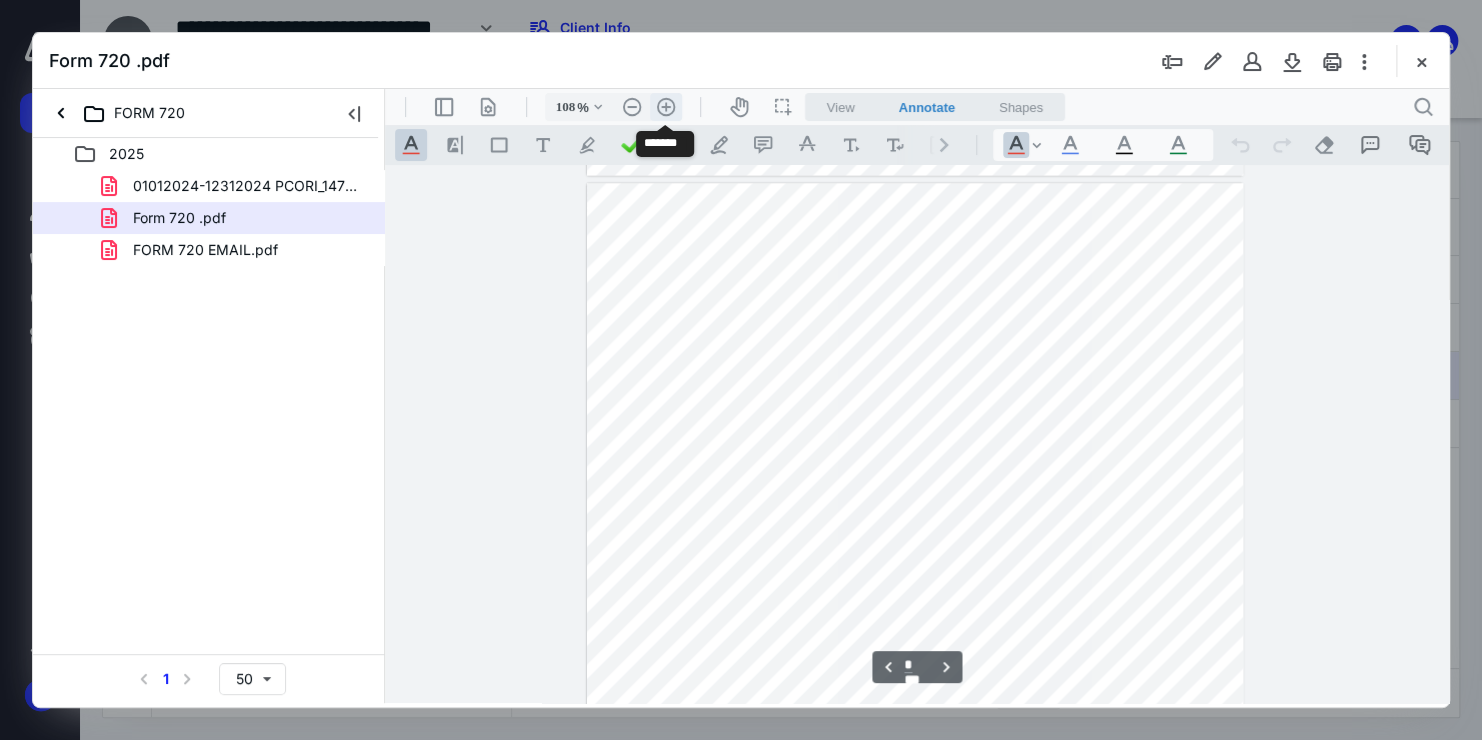 click on ".cls-1{fill:#abb0c4;} icon - header - zoom - in - line" at bounding box center (666, 107) 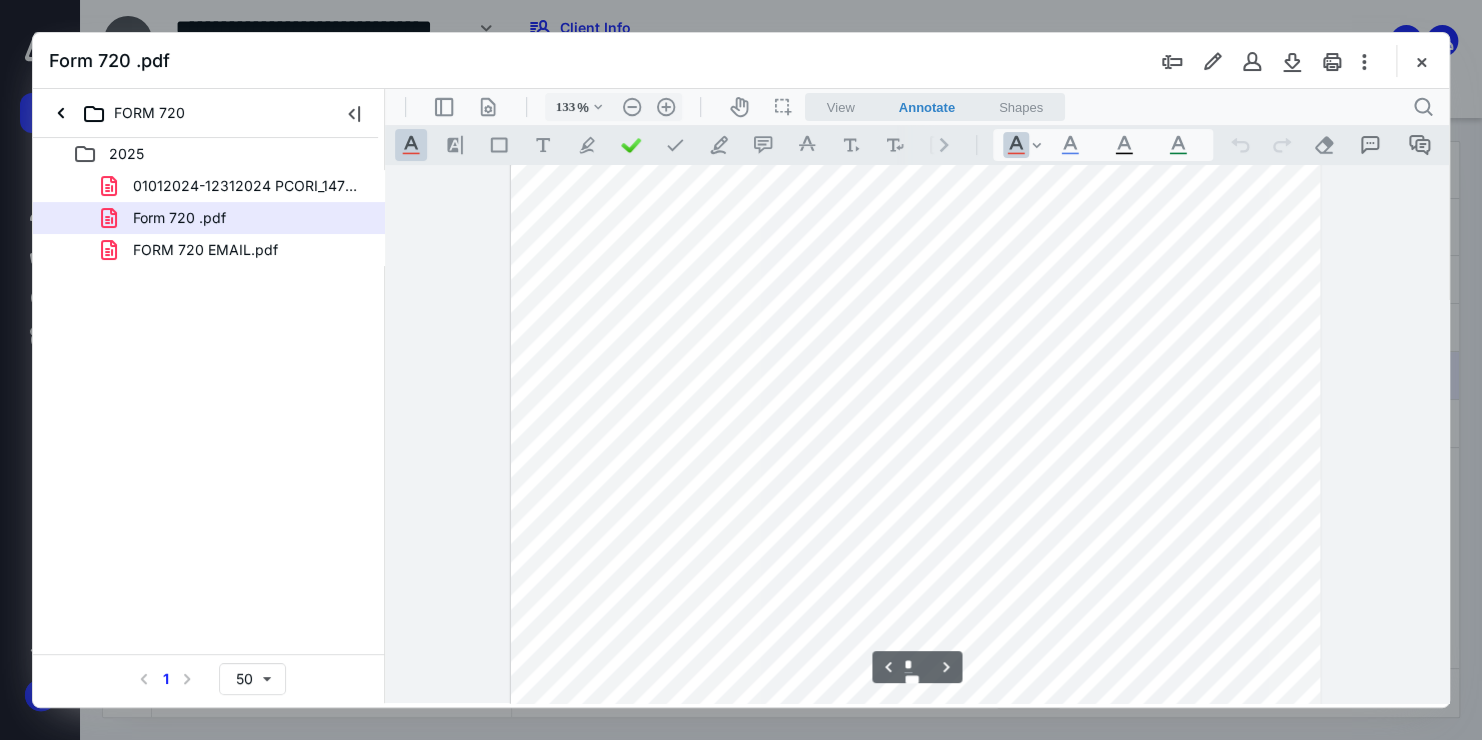 scroll, scrollTop: 1450, scrollLeft: 0, axis: vertical 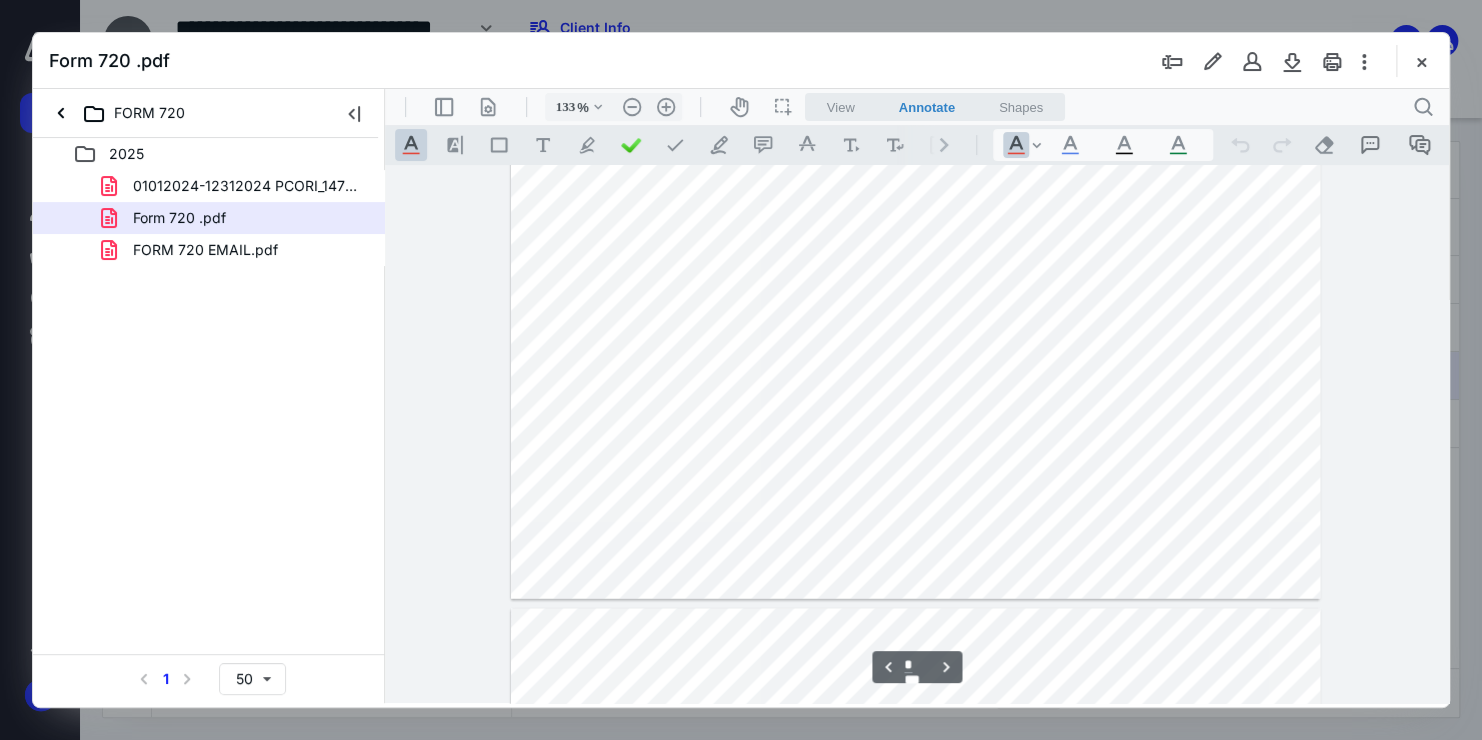 type on "*" 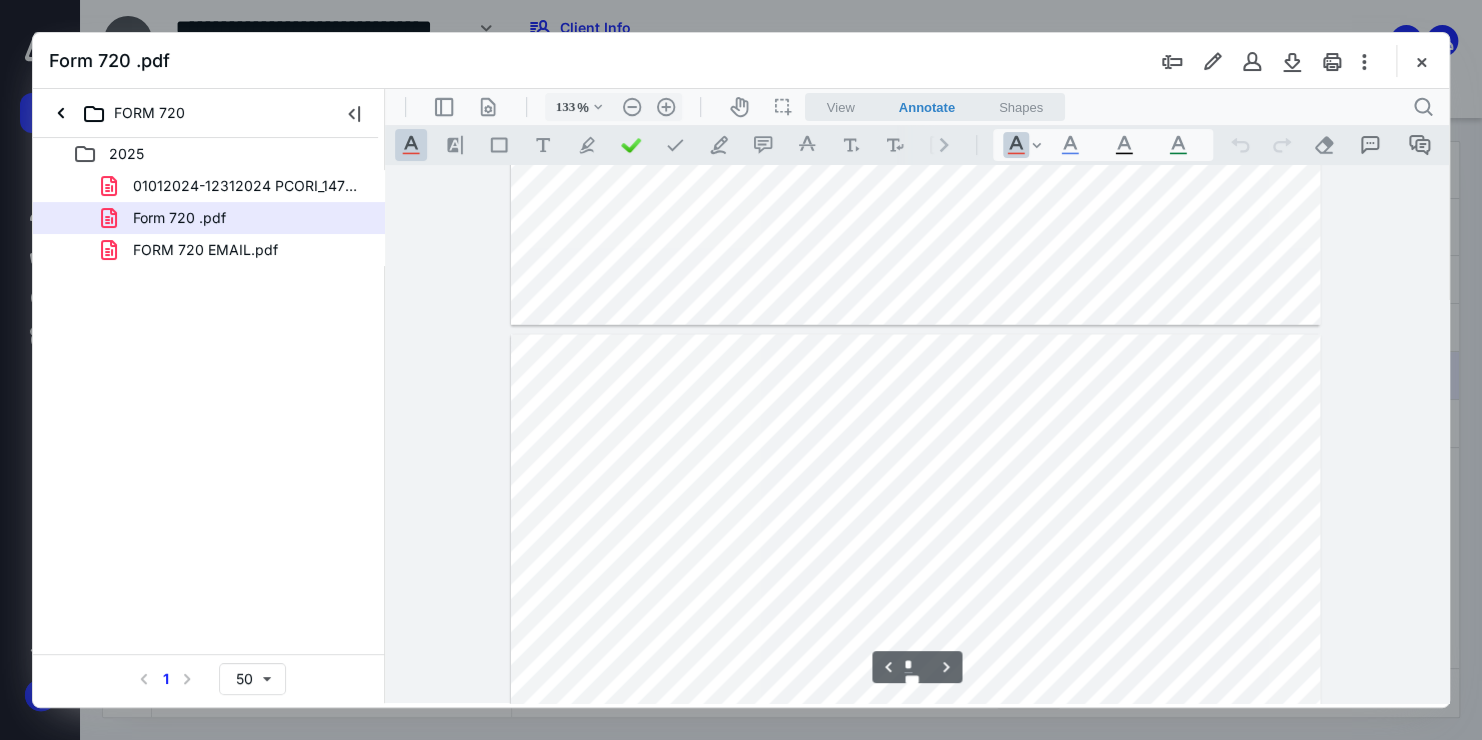 scroll, scrollTop: 2250, scrollLeft: 0, axis: vertical 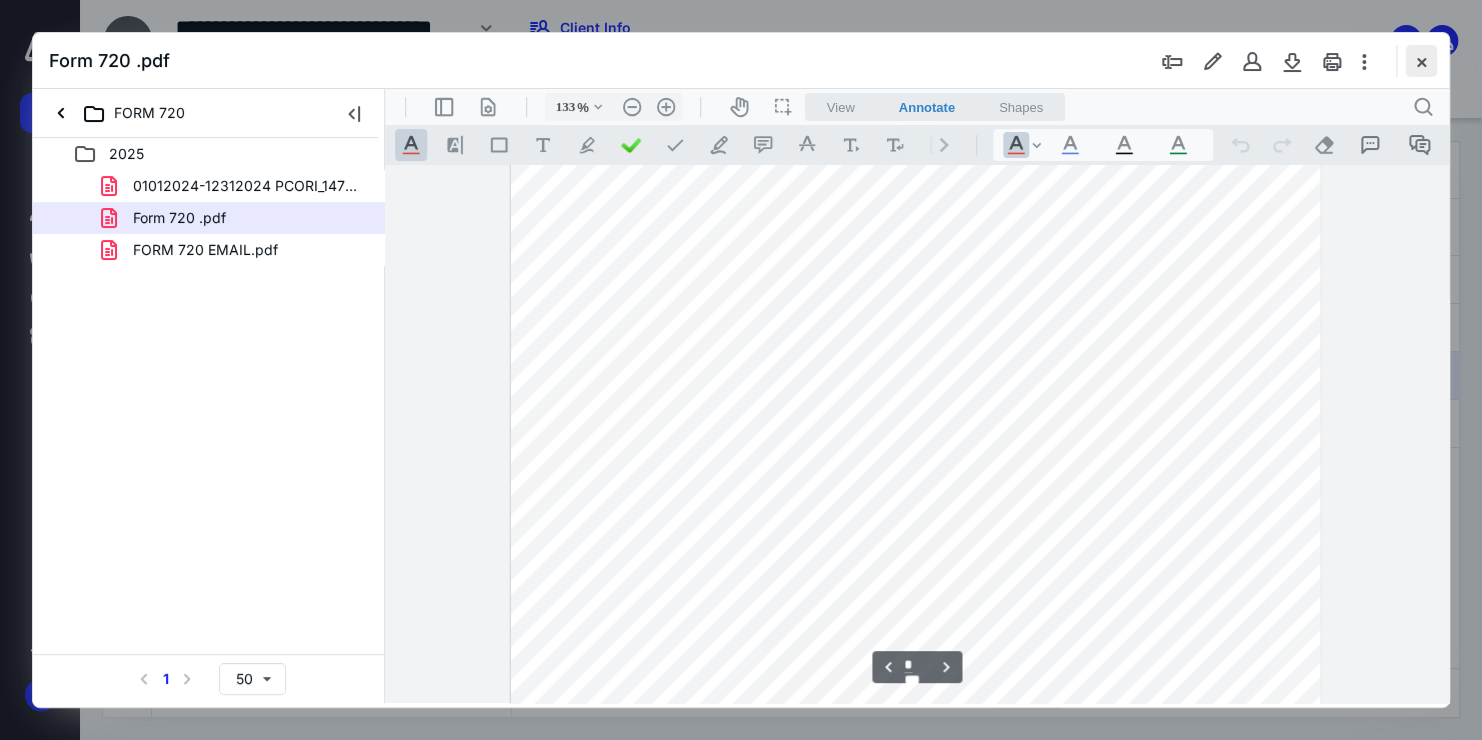 click at bounding box center (1421, 61) 